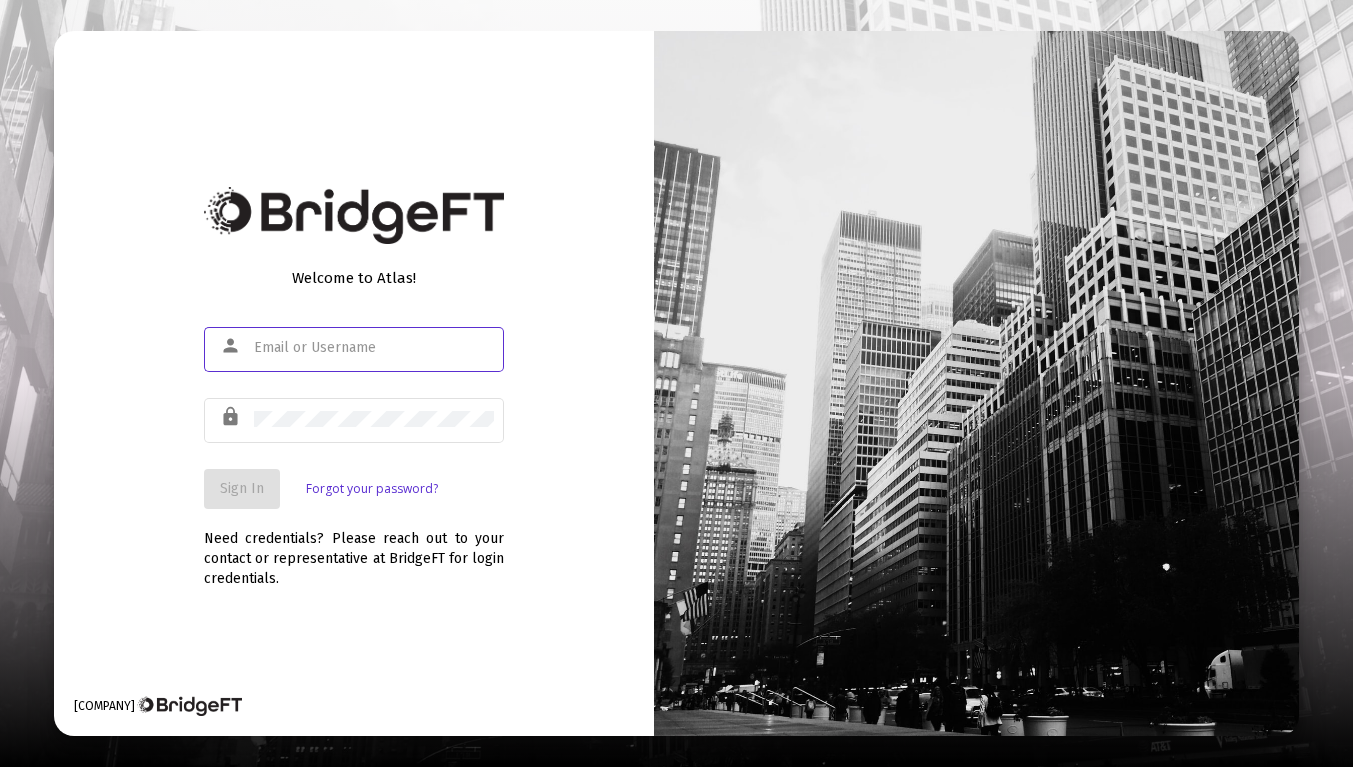 scroll, scrollTop: 0, scrollLeft: 0, axis: both 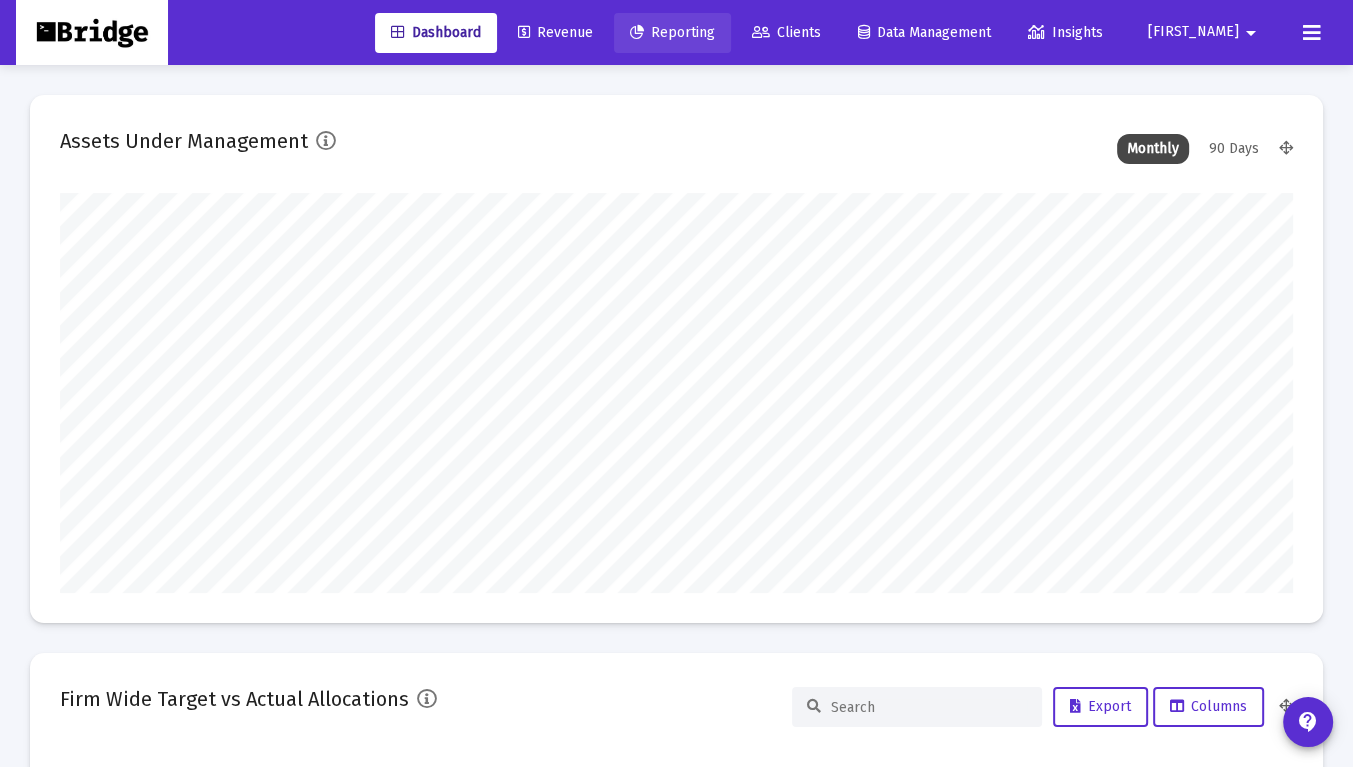 click on "Reporting" at bounding box center (672, 32) 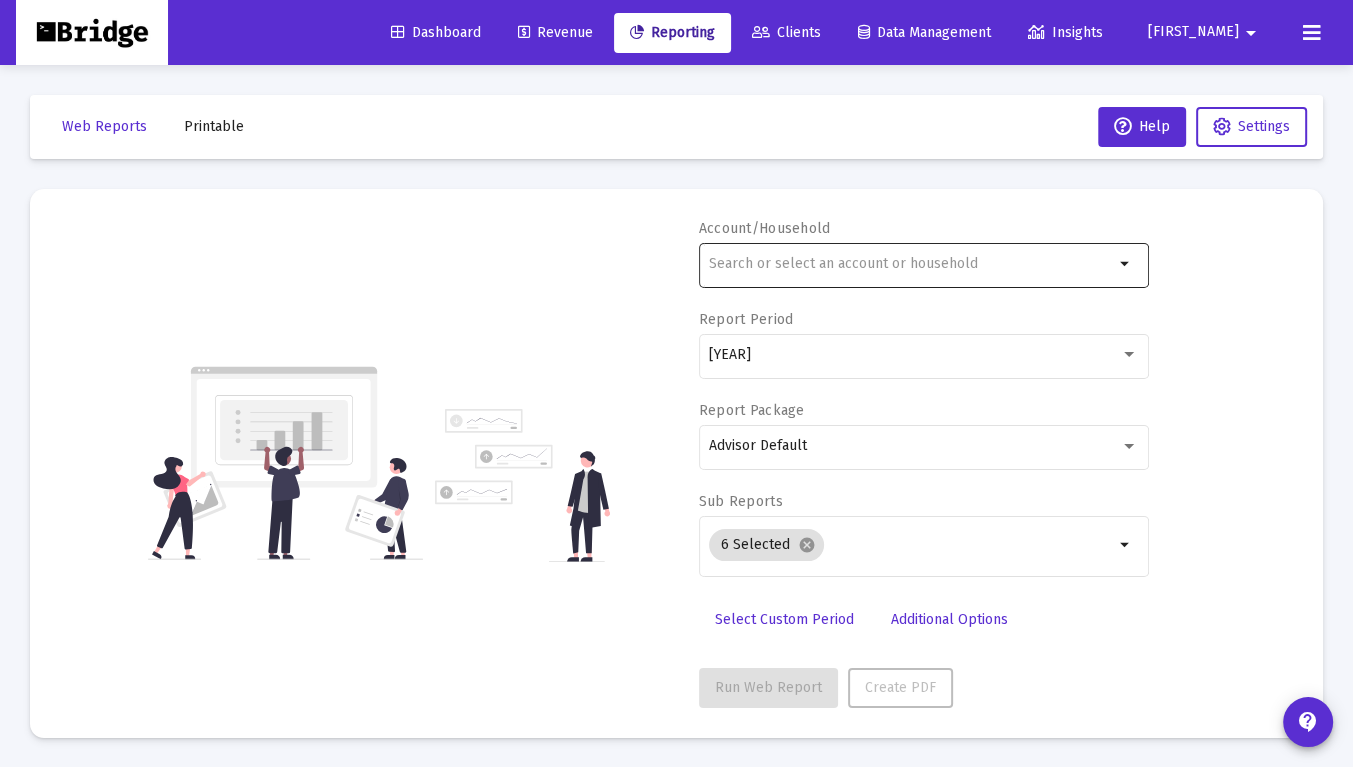 click at bounding box center (911, 264) 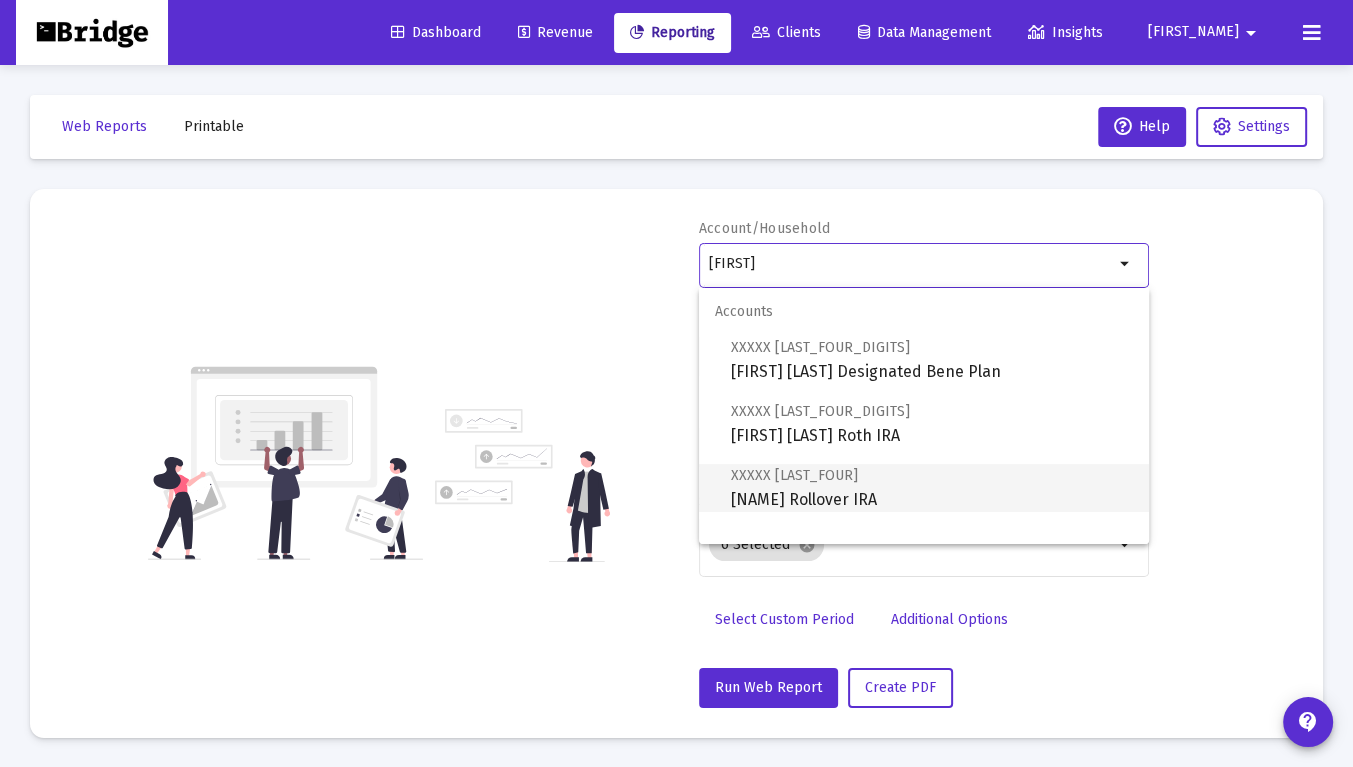 click on "XXXXX [NUMBER] [FIRST] [LAST] Rollover IRA" at bounding box center (932, 487) 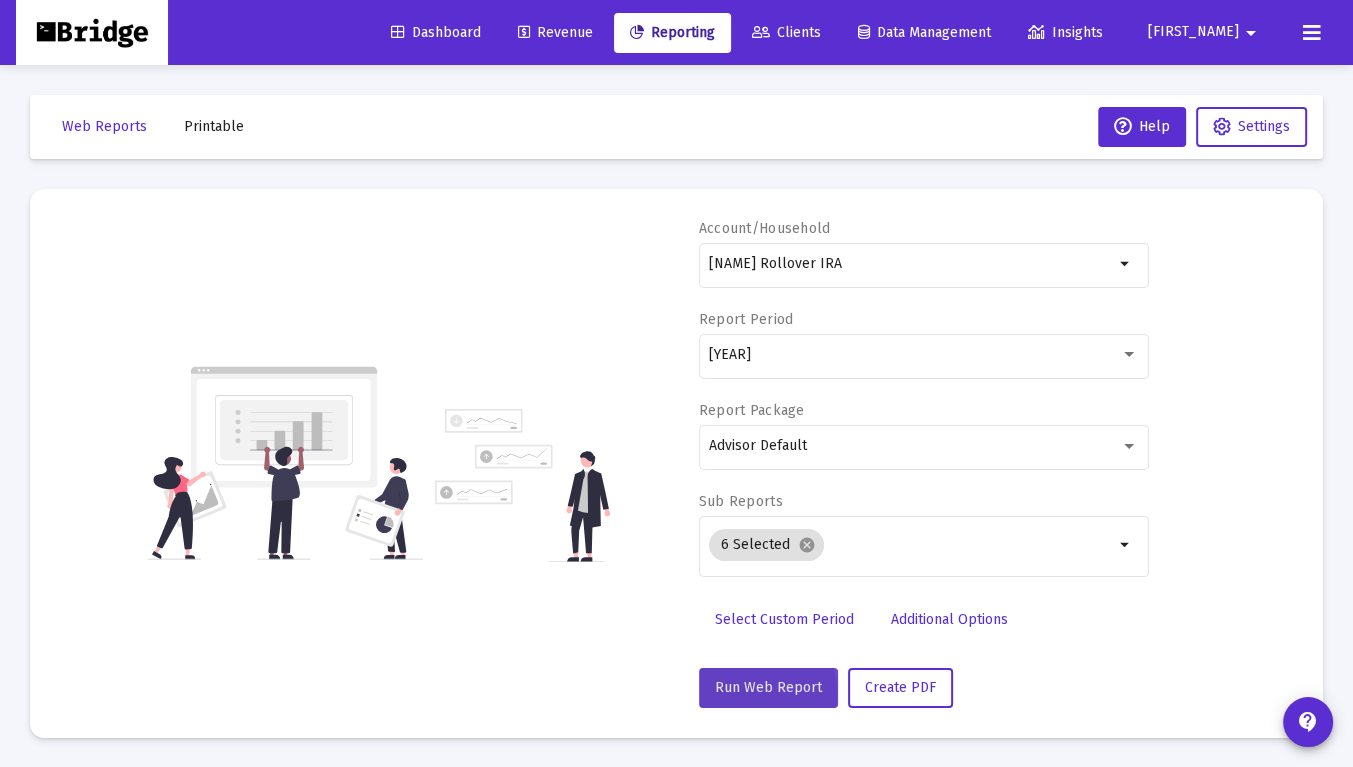 click on "Run Web Report" at bounding box center (768, 687) 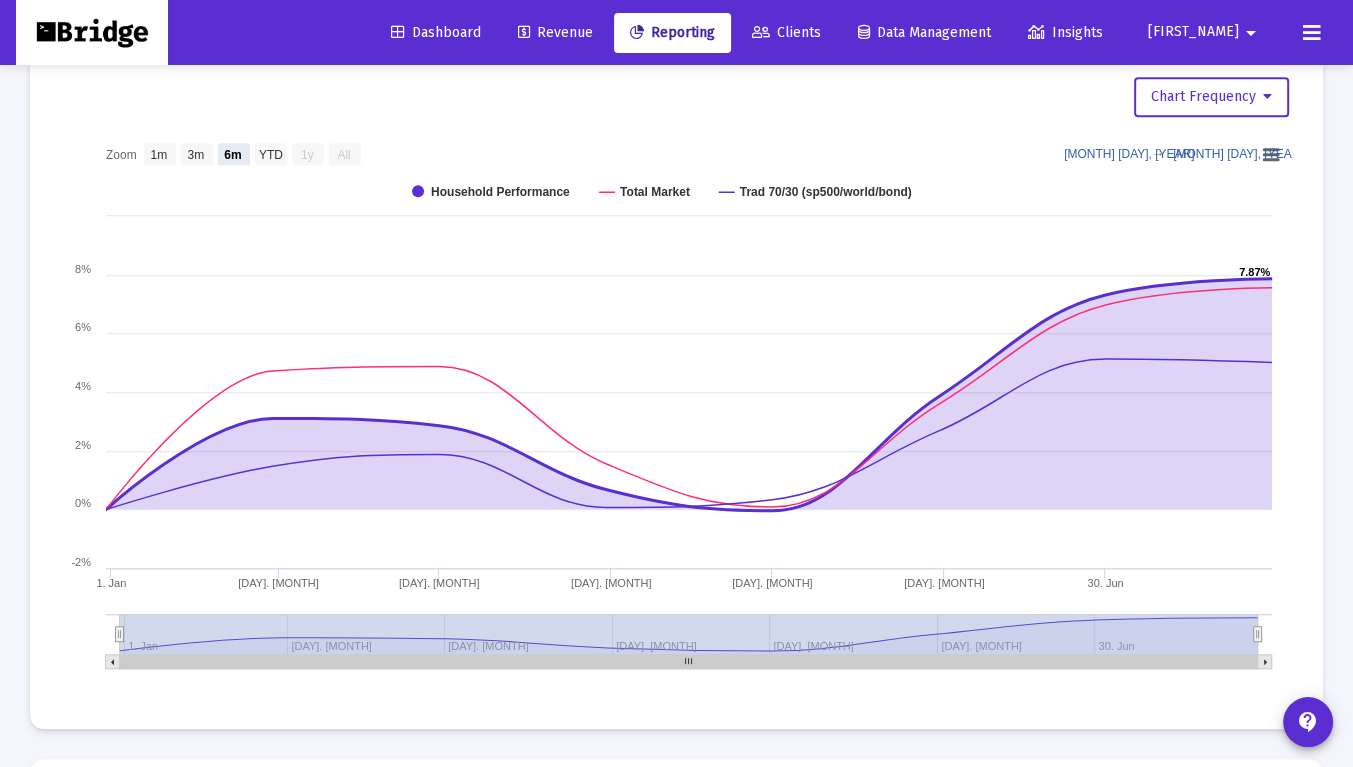 scroll, scrollTop: 1421, scrollLeft: 0, axis: vertical 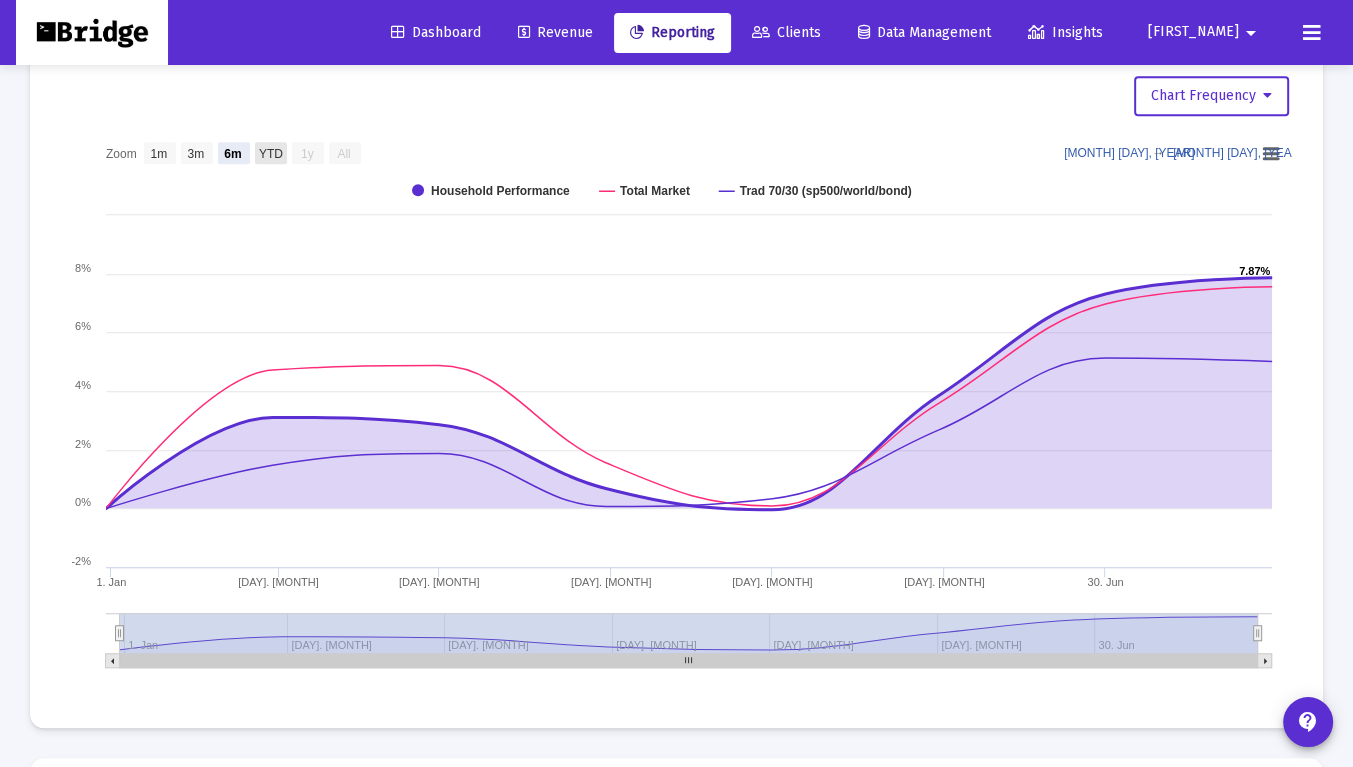 click on "YTD" at bounding box center [271, 153] 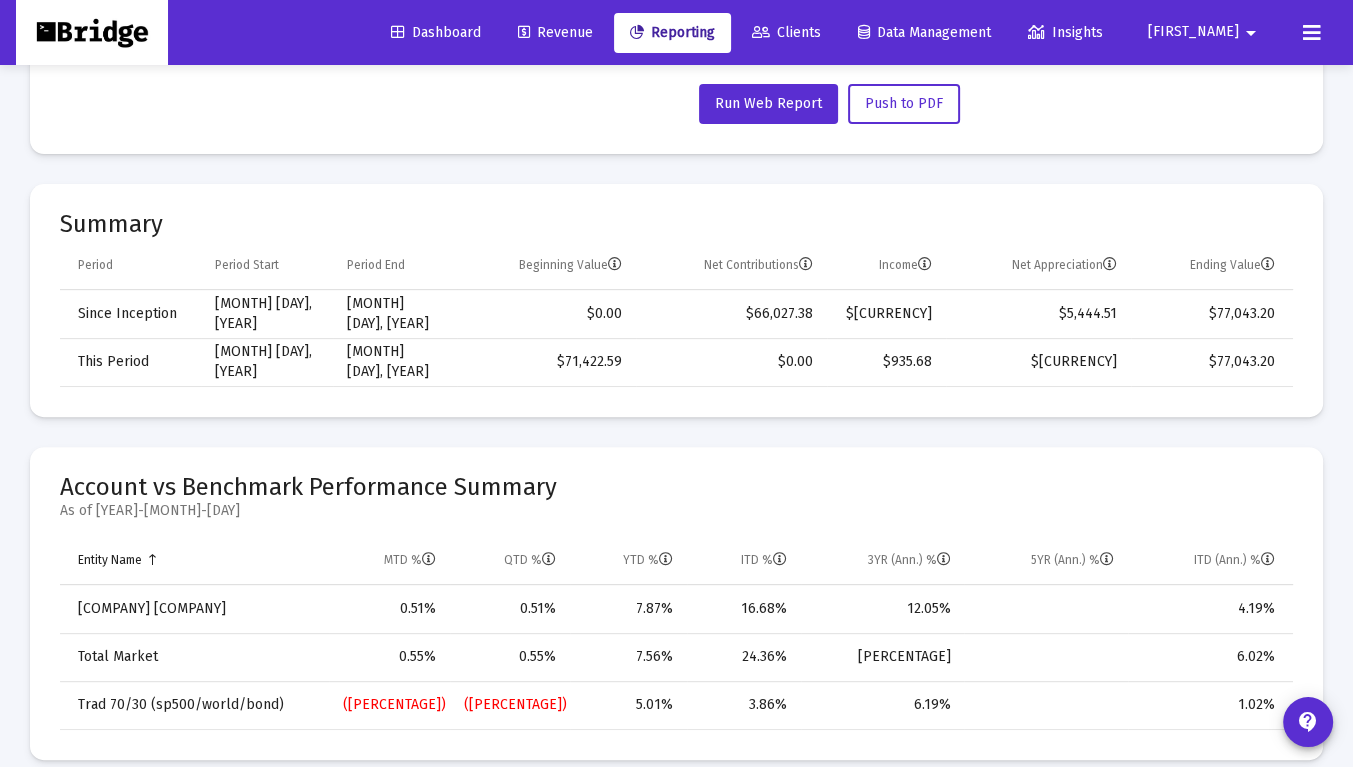 scroll, scrollTop: 0, scrollLeft: 0, axis: both 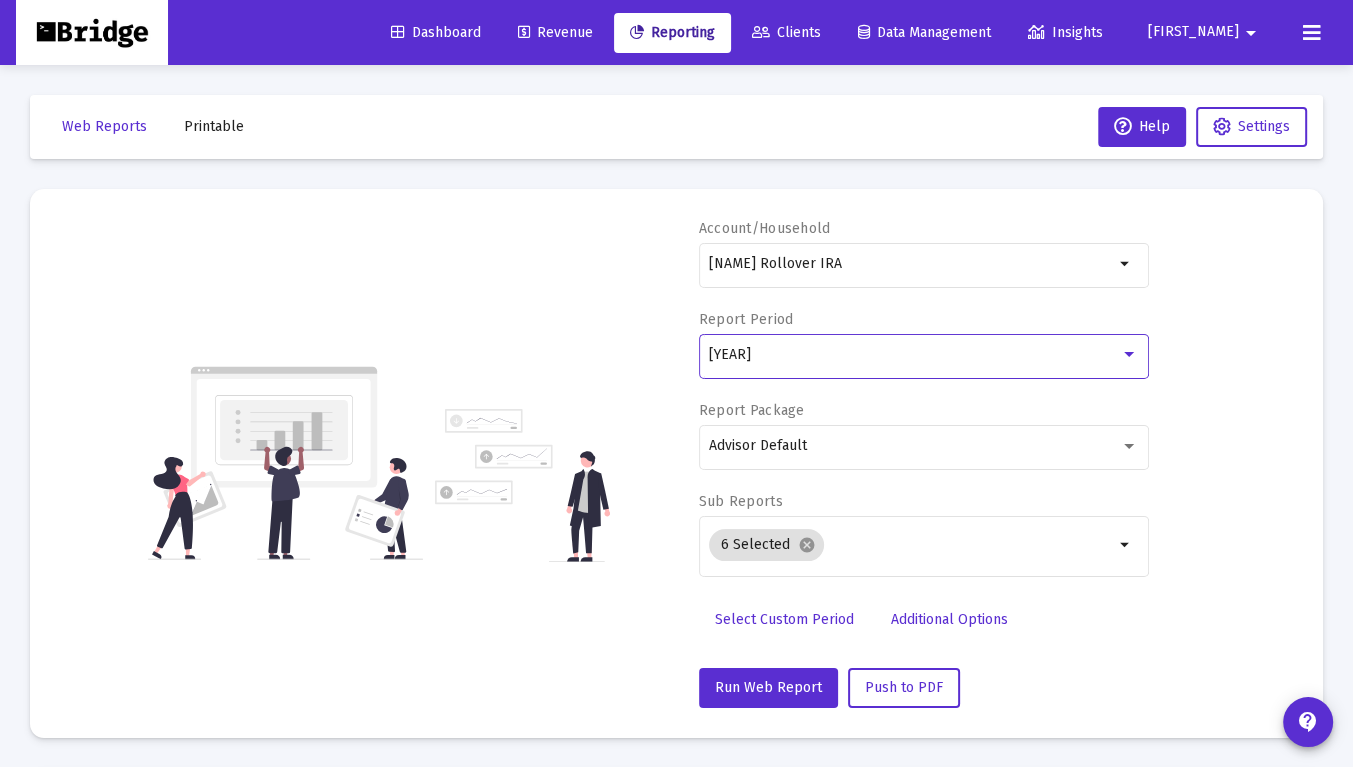 click on "[YEAR]" at bounding box center (914, 355) 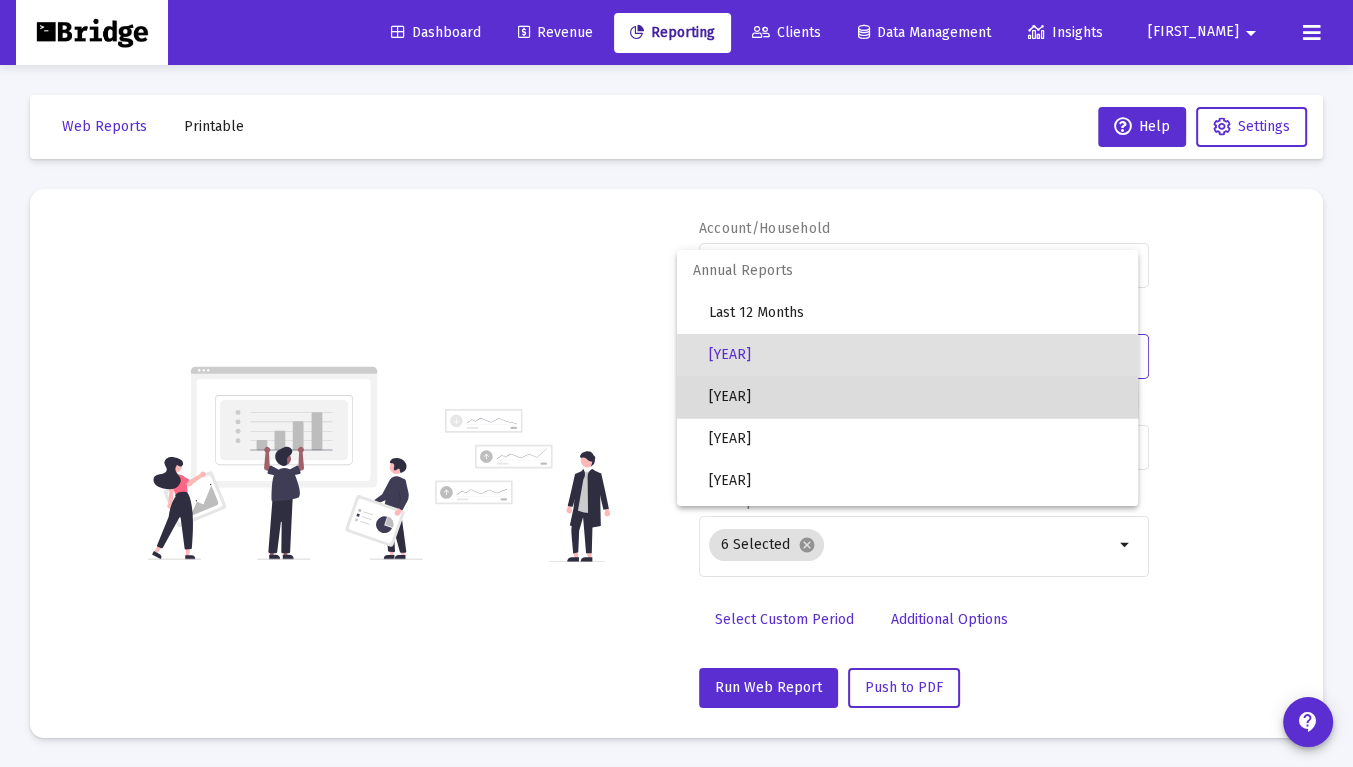 click on "[YEAR]" at bounding box center (915, 397) 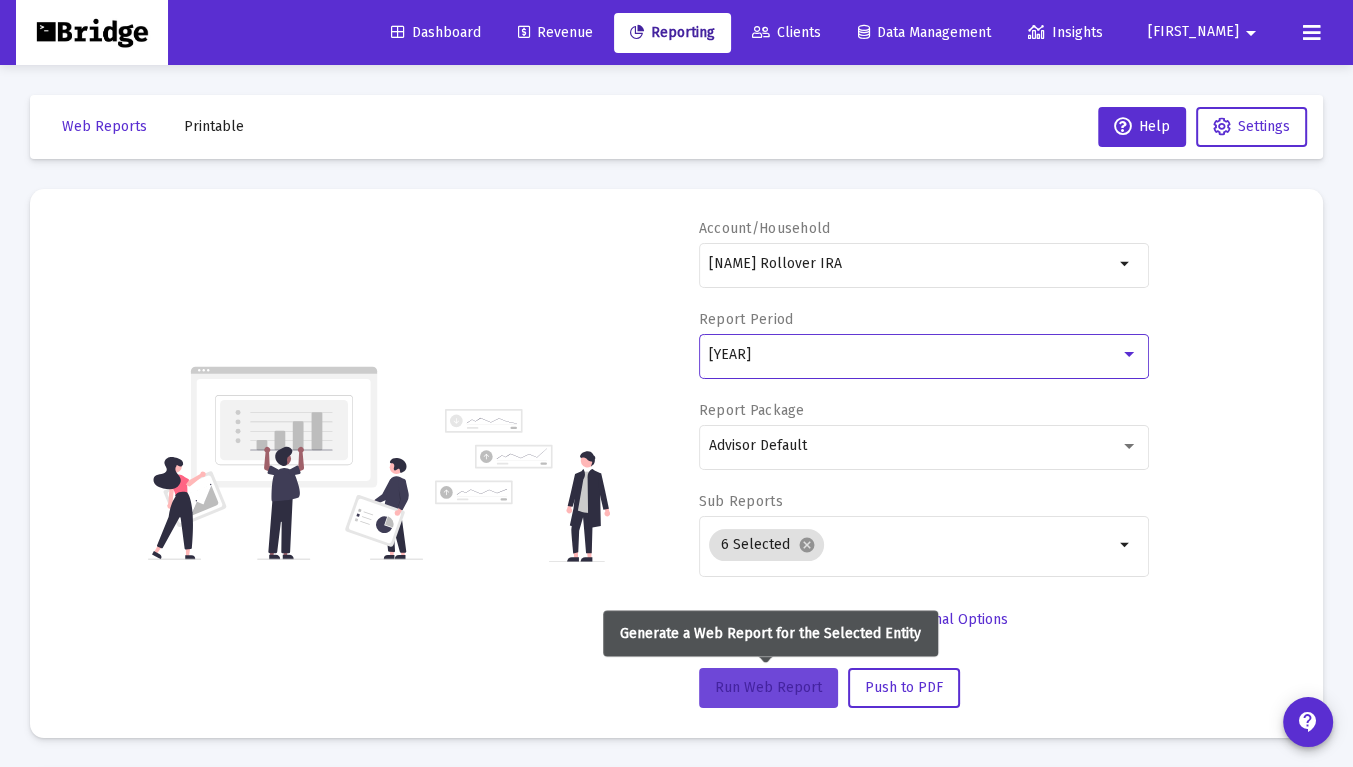 click on "Run Web Report" at bounding box center (768, 687) 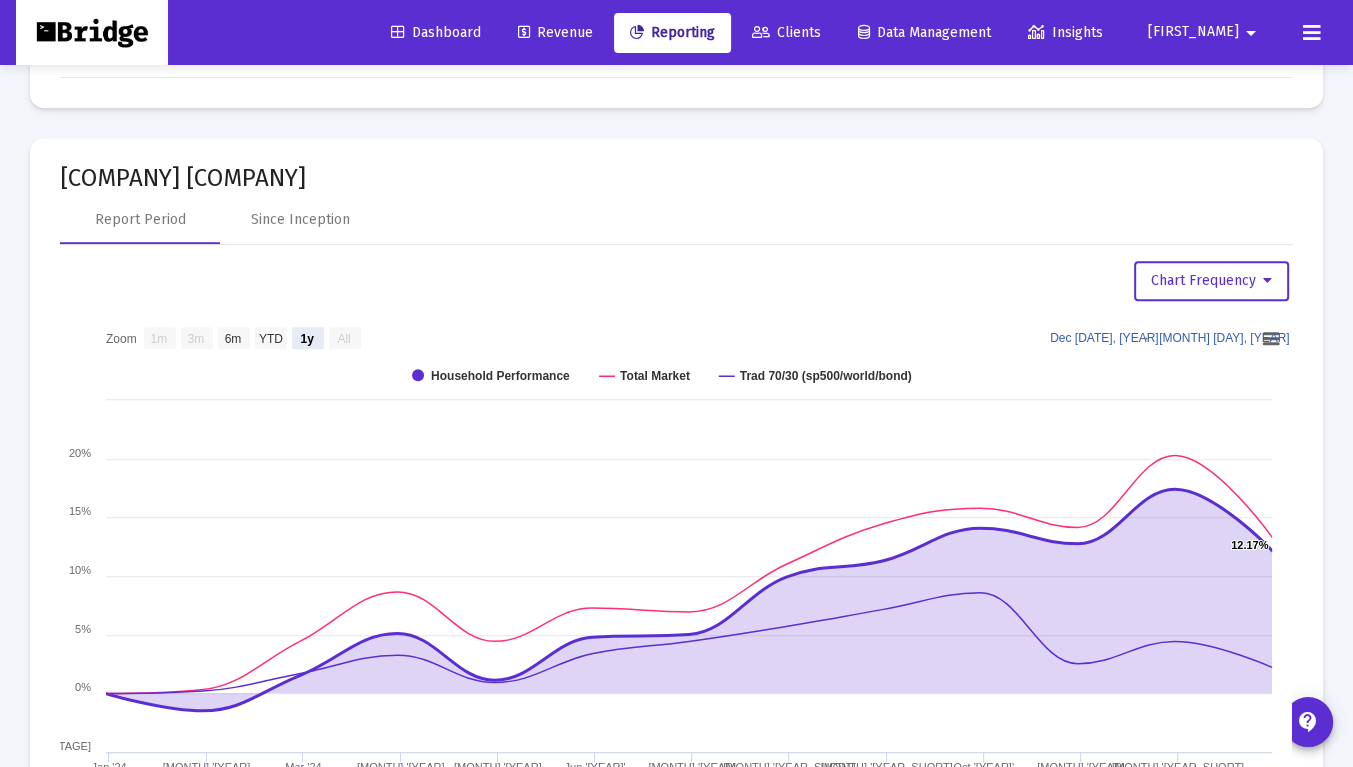 scroll, scrollTop: 1242, scrollLeft: 0, axis: vertical 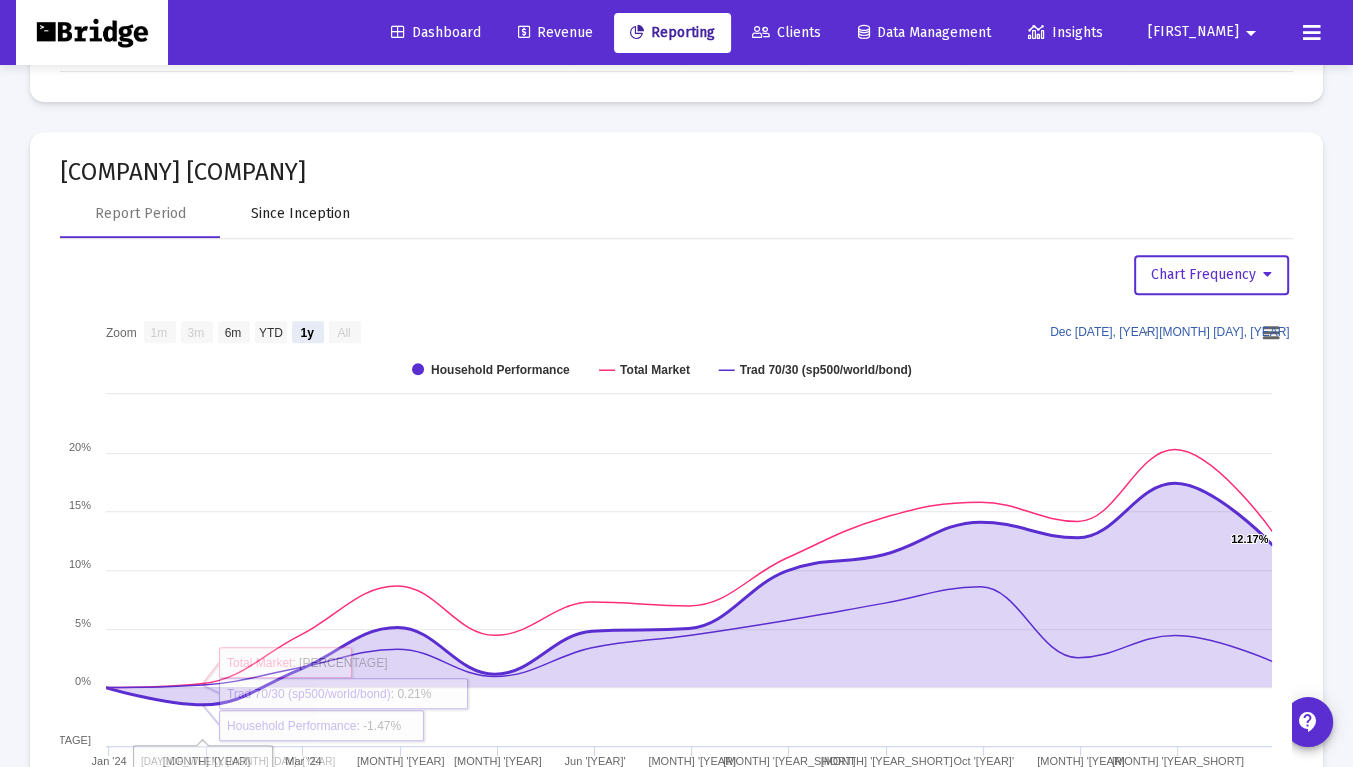 click on "Since Inception" at bounding box center [300, 214] 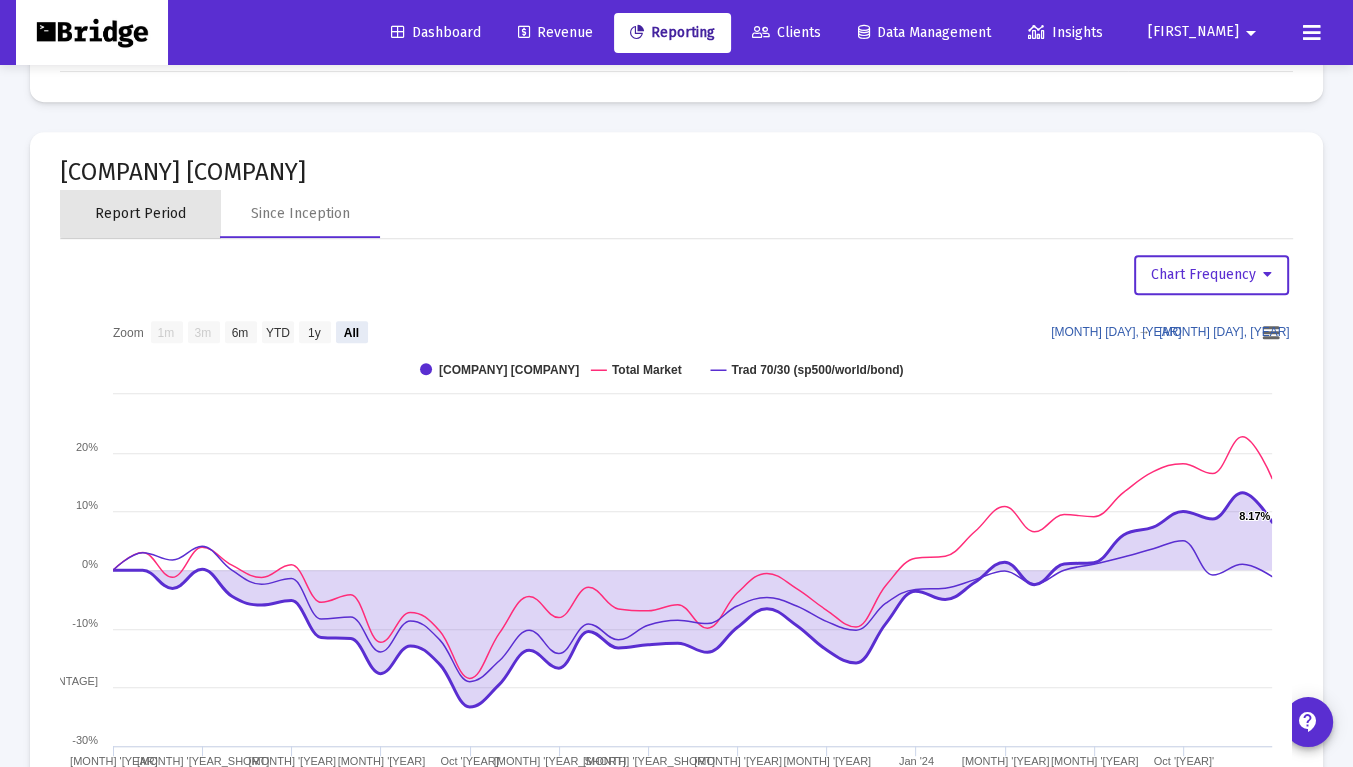 click on "Report Period" at bounding box center (140, 214) 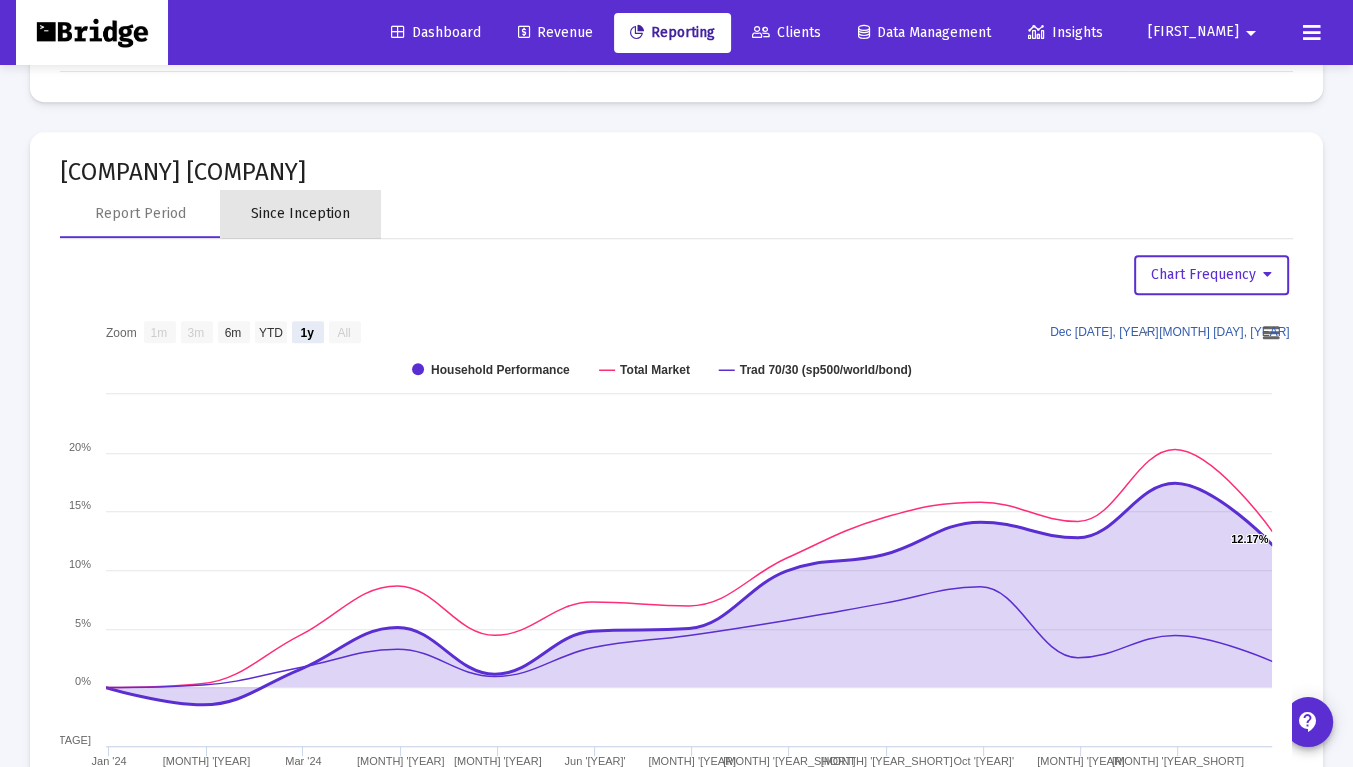 click on "Since Inception" at bounding box center [300, 214] 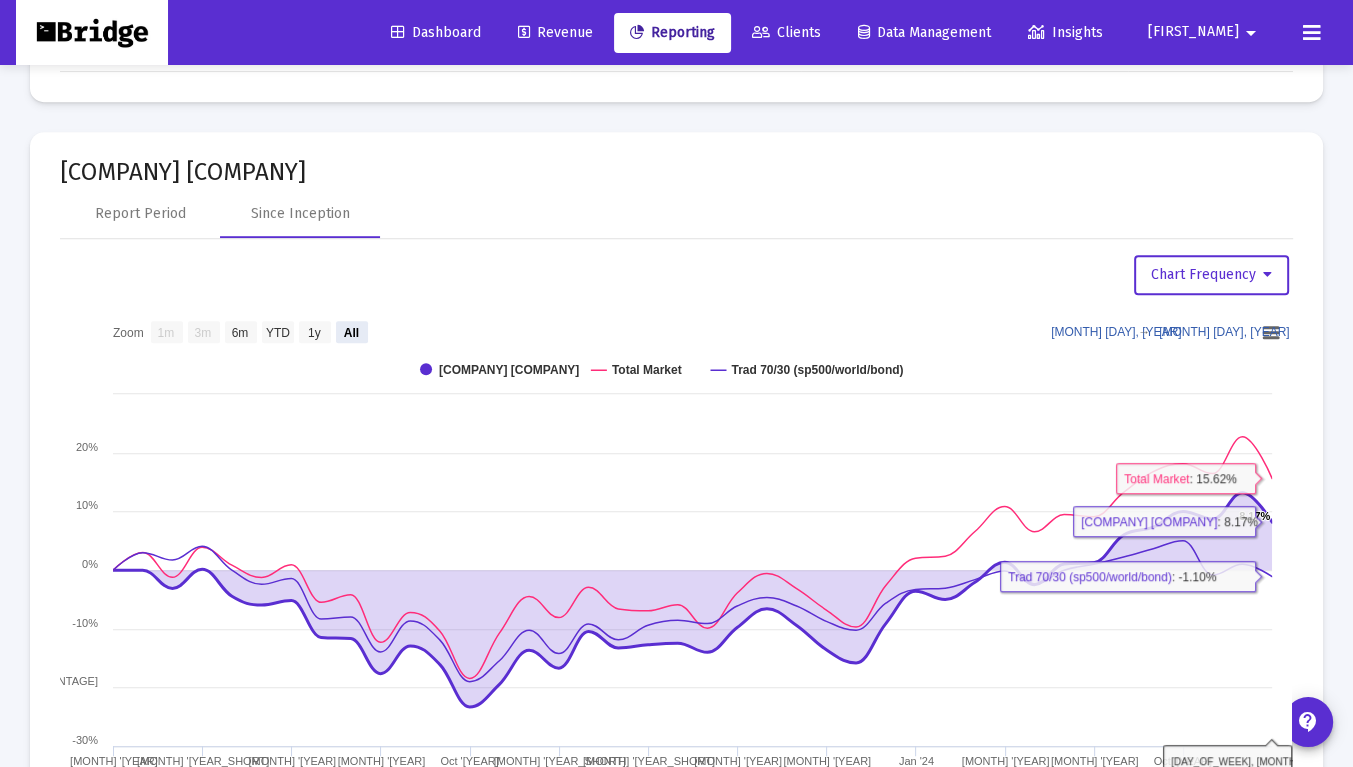 click on "Account Performance Report Period Since Inception  Chart Frequency  Zoom View 1 month View 3 months View 6 months View year to date View 1 year View all [DATE] [DATE] Created with Highcharts 9.3.3 Chart context menu 8.17% ​ 8.17% Oct '[YEAR]' Jan '[YEAR]' Apr '[YEAR]' Jul '[YEAR]' Oct '[YEAR]' Jan '[YEAR]' Apr '[YEAR]' Jul '[YEAR]' Oct '[YEAR]' Jan '[YEAR]' Apr '[YEAR]' Jul '[YEAR]' -30% -20% -10% 0% 10% 20% 30% Zoom View 1 month 1m View 3 months 3m View 6 months 6m View year to date YTD View 1 year 1y View all All Sep [DATE], [YEAR] → Dec [DATE], [YEAR] Account Performance Total Market Trad 70/30 (sp500/world/bond) Tuesday, Dec [DATE], [YEAR] ​ Account Performance : 8.17% ​ Total Market : 15.62% ​ Trad 70/30 (sp500/world/bond) : -1.10% ​" at bounding box center [676, 519] 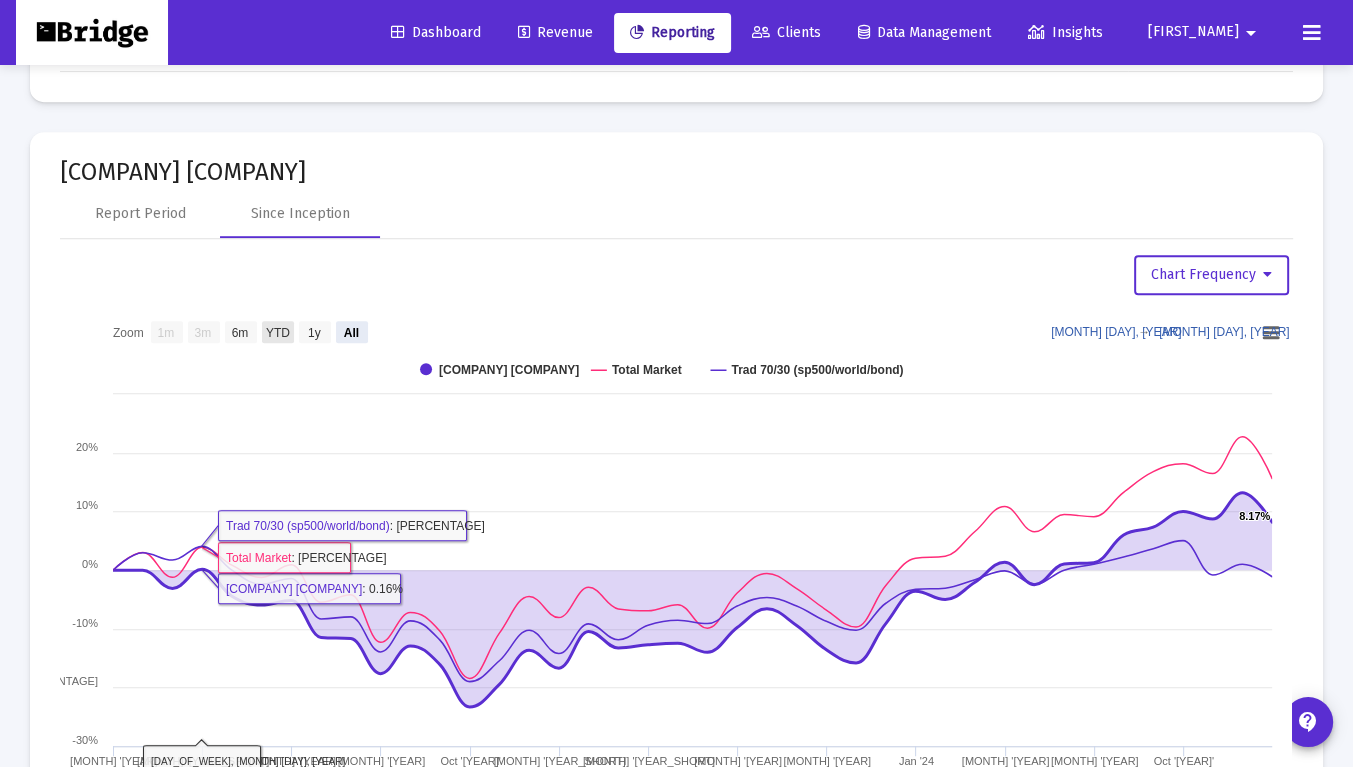 click on "YTD" at bounding box center [278, 332] 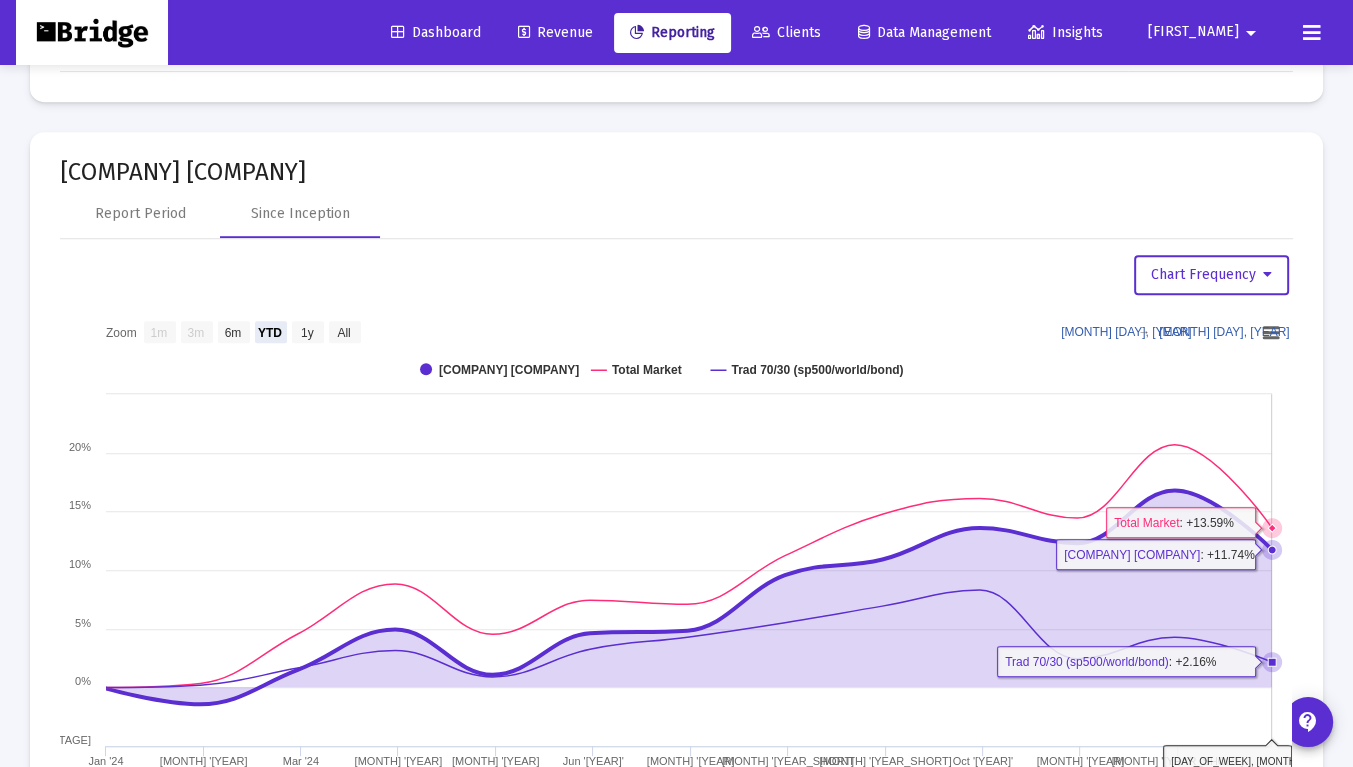 click on "[DAY_OF_WEEK], [MONTH] [DAY], [YEAR]" at bounding box center [1268, 761] 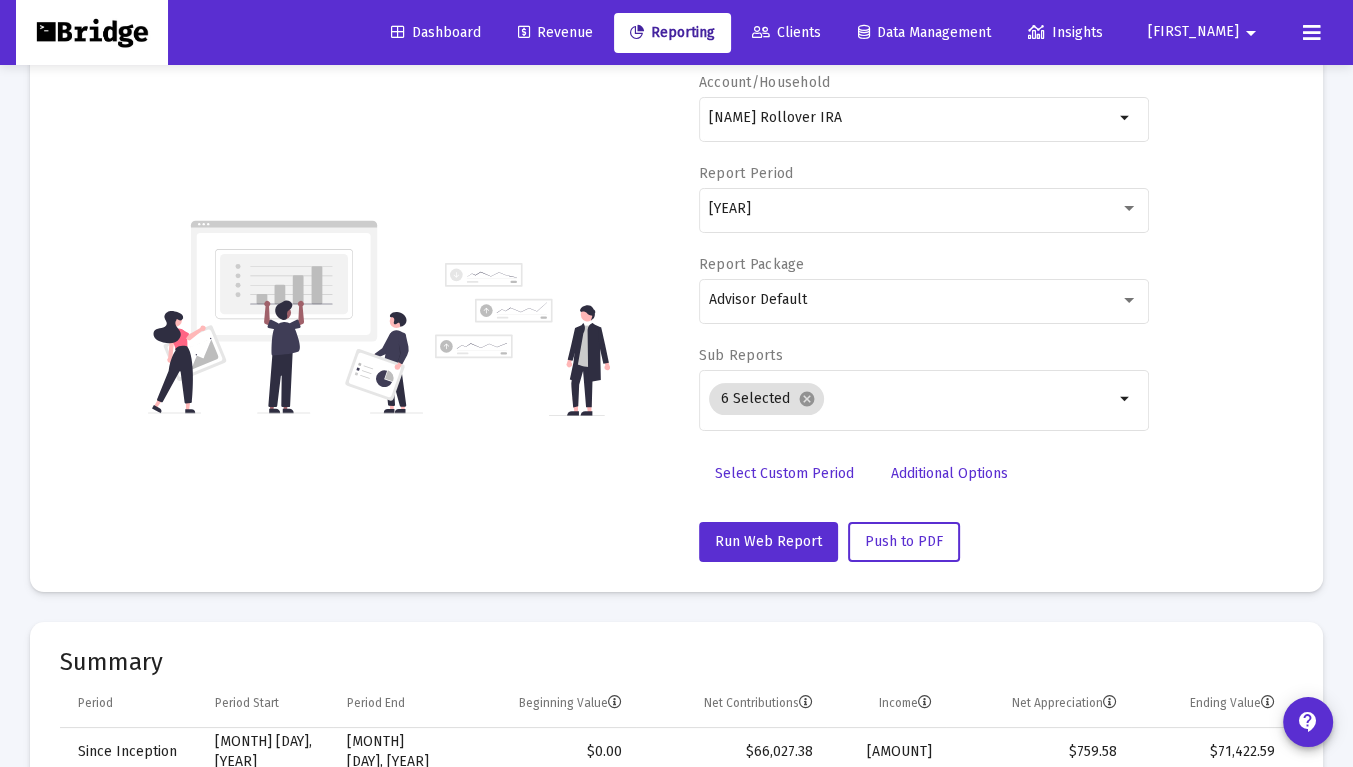 scroll, scrollTop: 0, scrollLeft: 0, axis: both 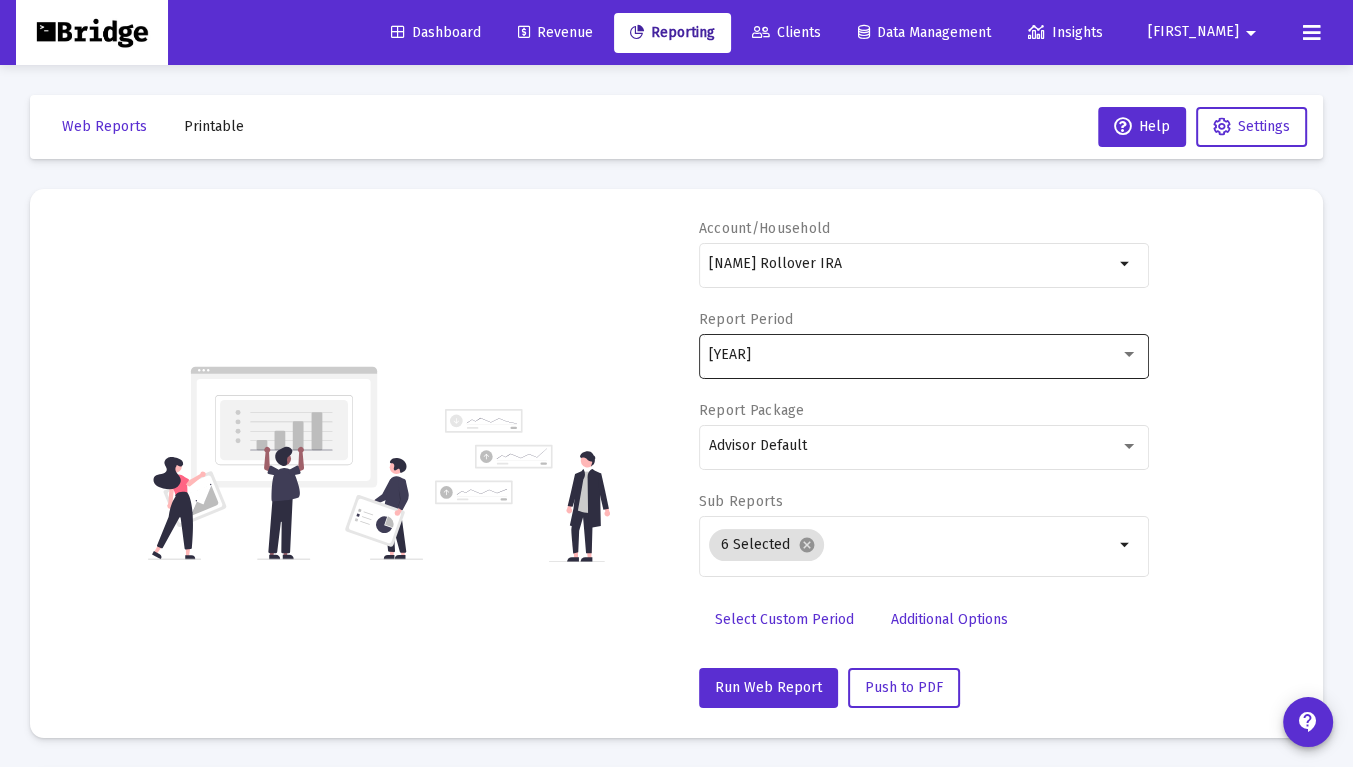 click on "[YEAR]" at bounding box center [914, 355] 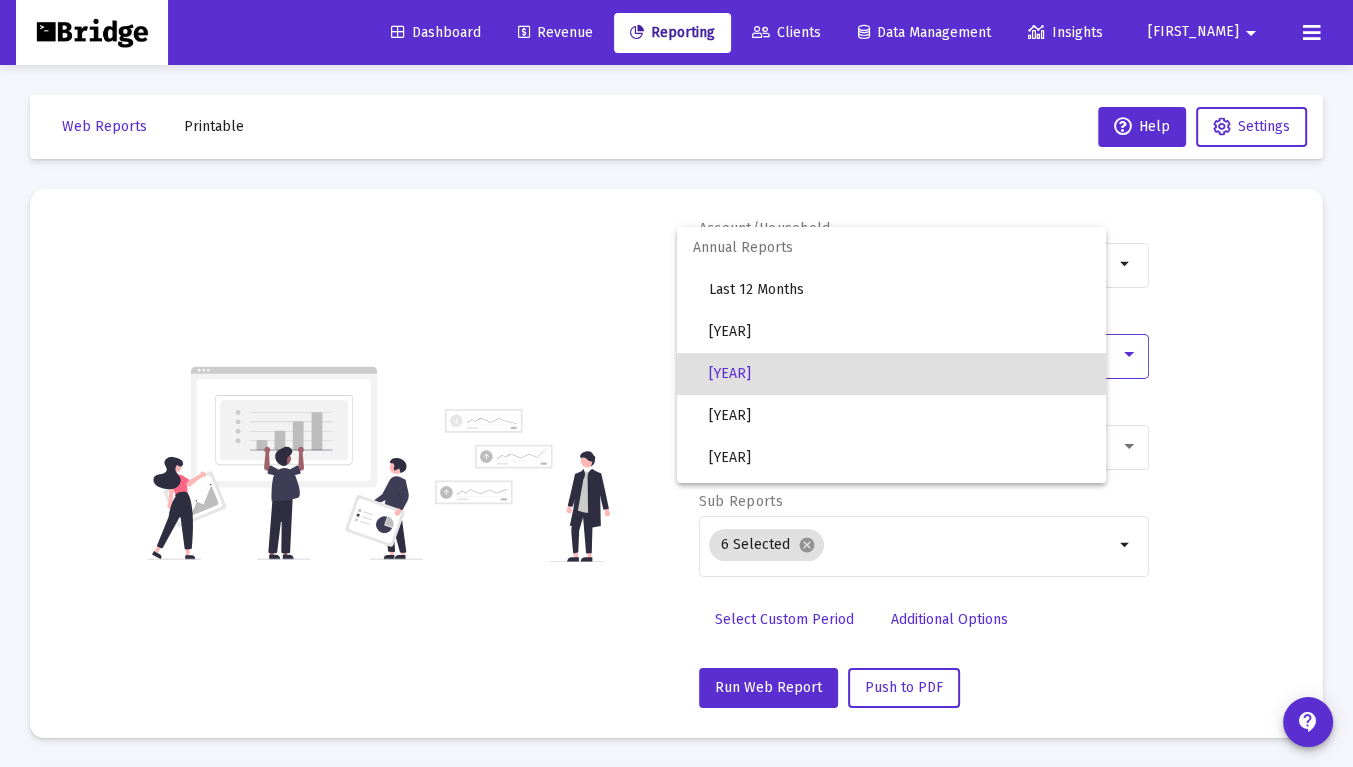scroll, scrollTop: 19, scrollLeft: 0, axis: vertical 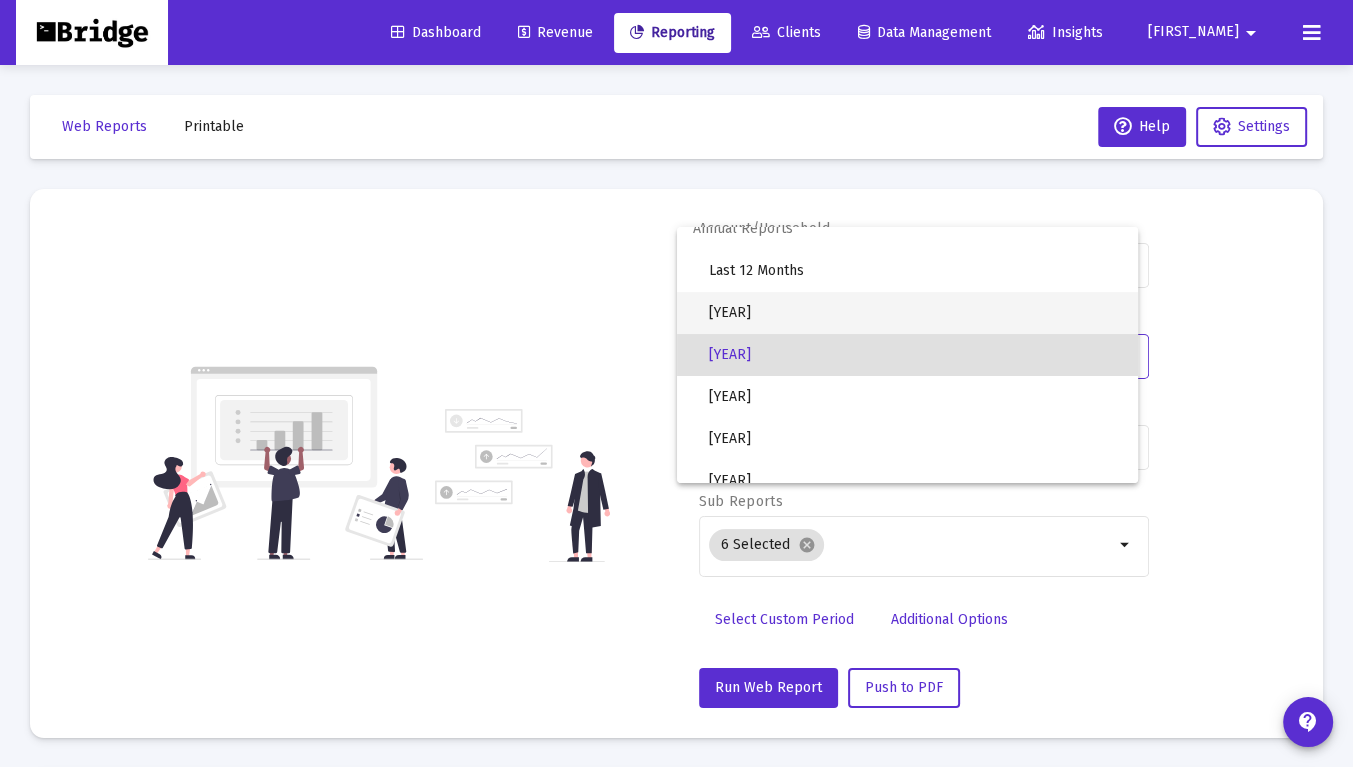 click on "[YEAR]" at bounding box center [915, 313] 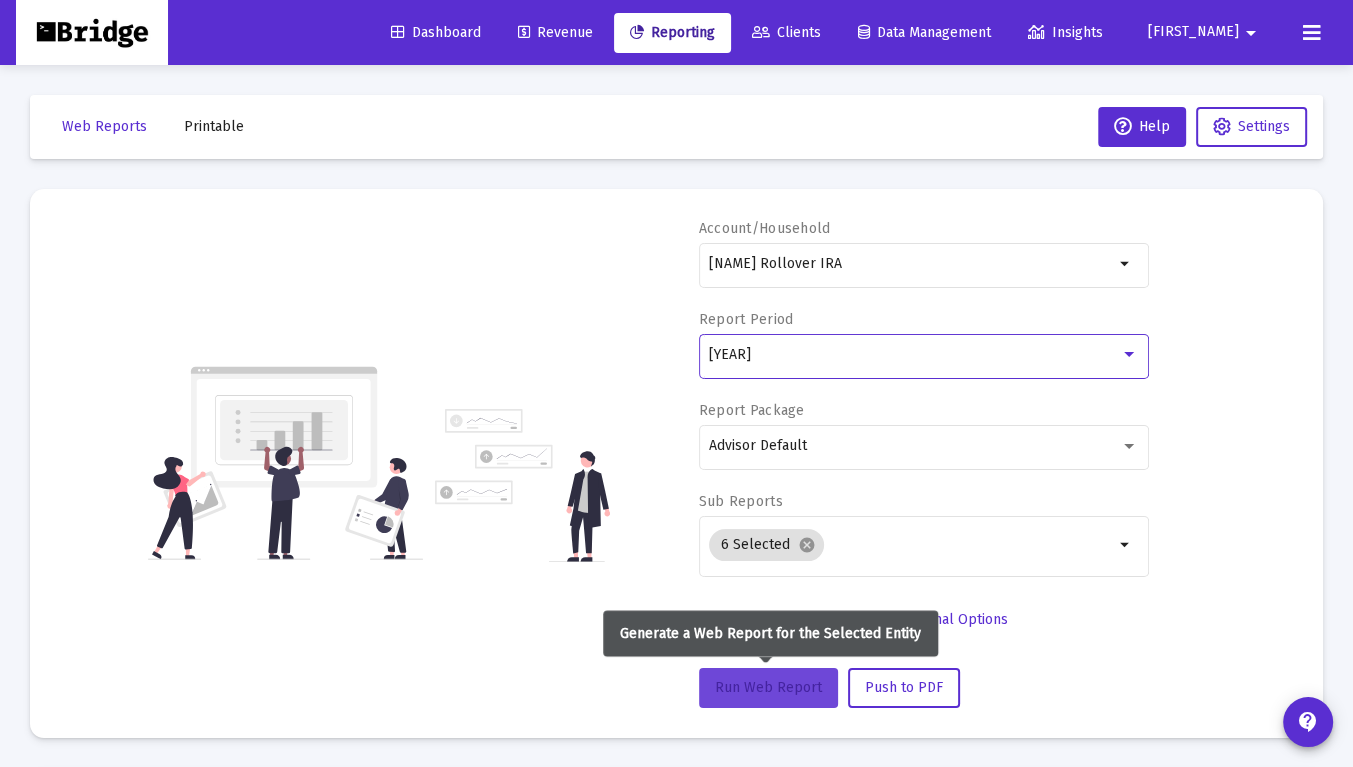 click on "Run Web Report" at bounding box center [768, 687] 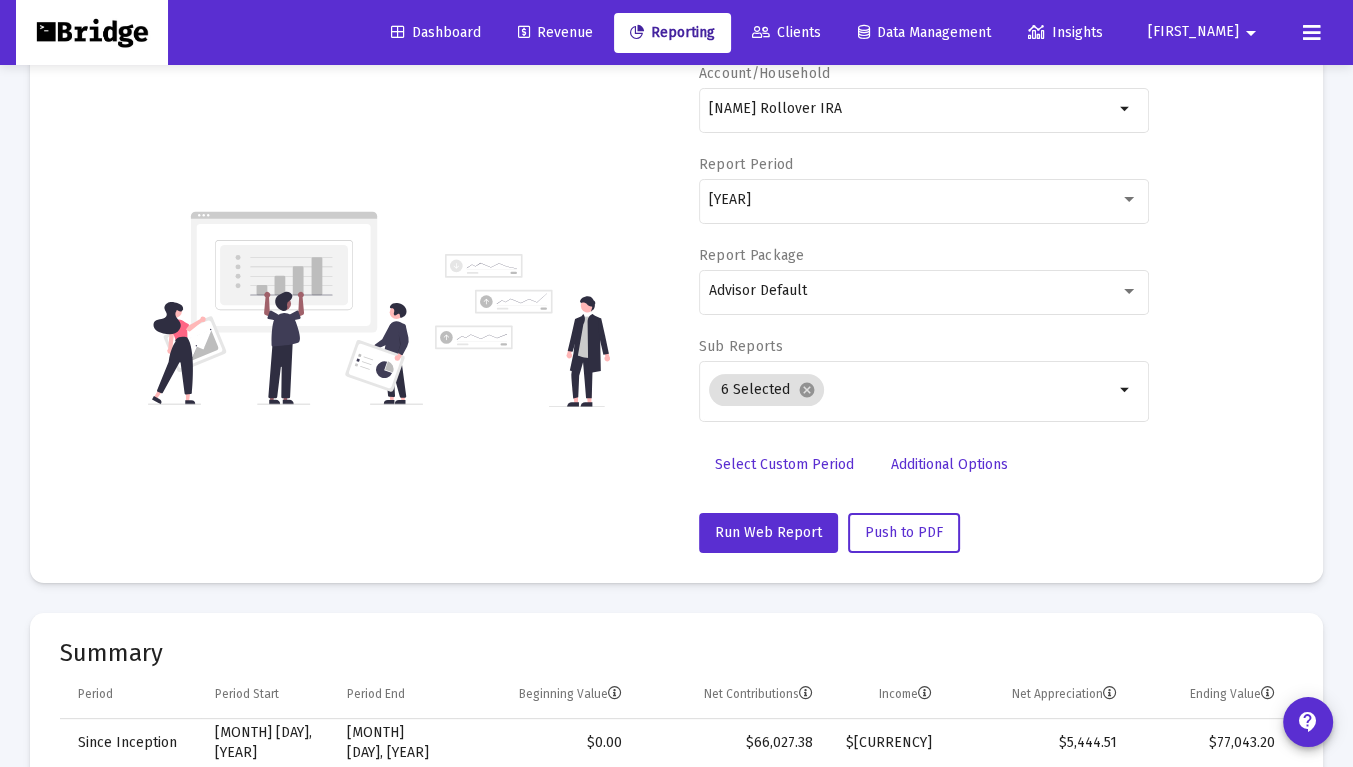 scroll, scrollTop: 0, scrollLeft: 0, axis: both 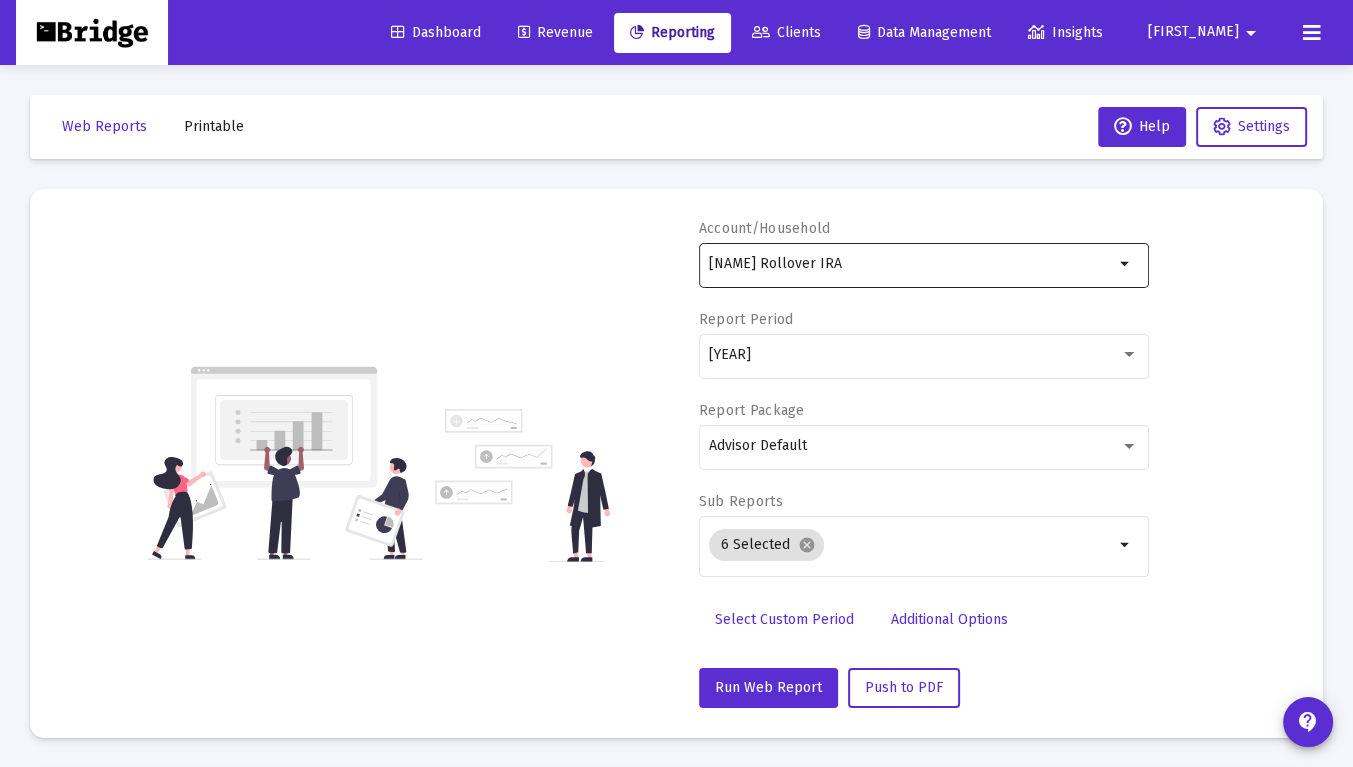 click on "[NAME] Rollover IRA" at bounding box center [911, 263] 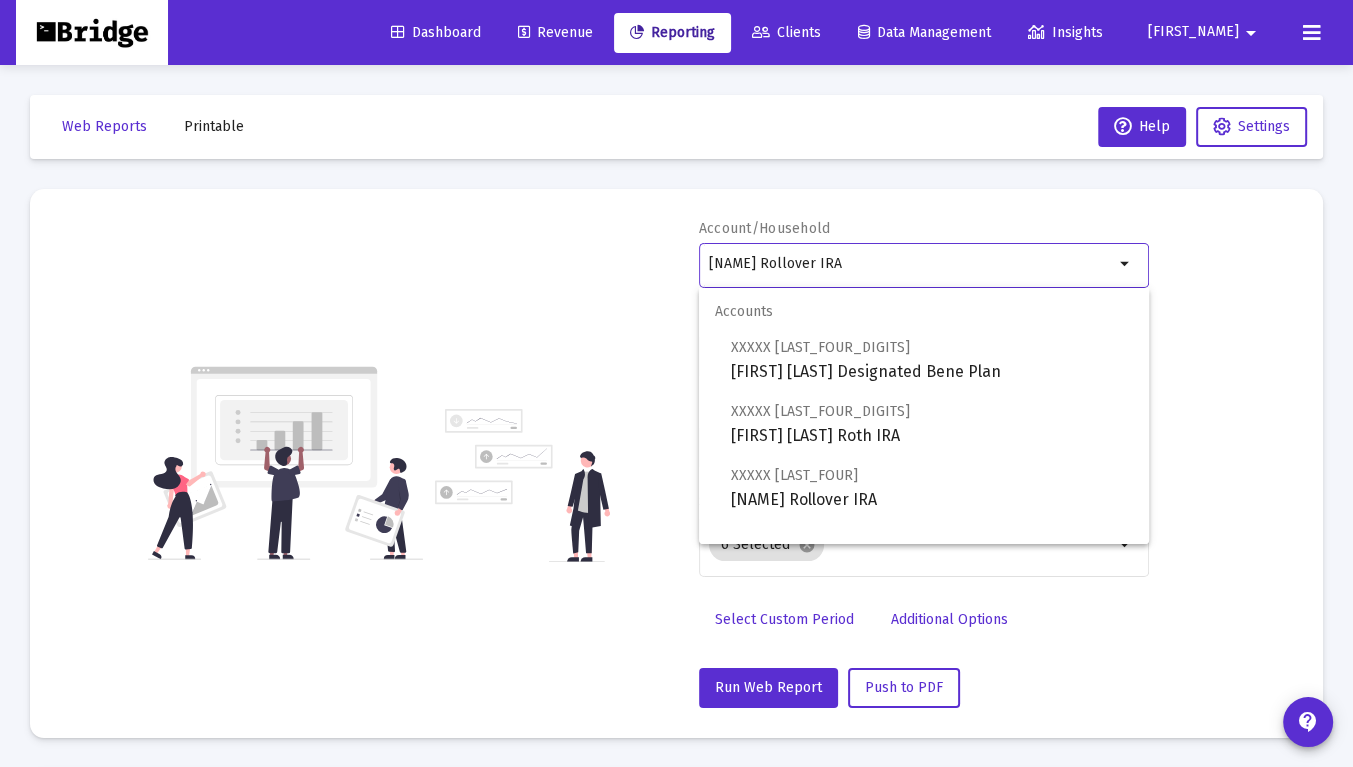 click on "[NAME] Rollover IRA" at bounding box center [911, 264] 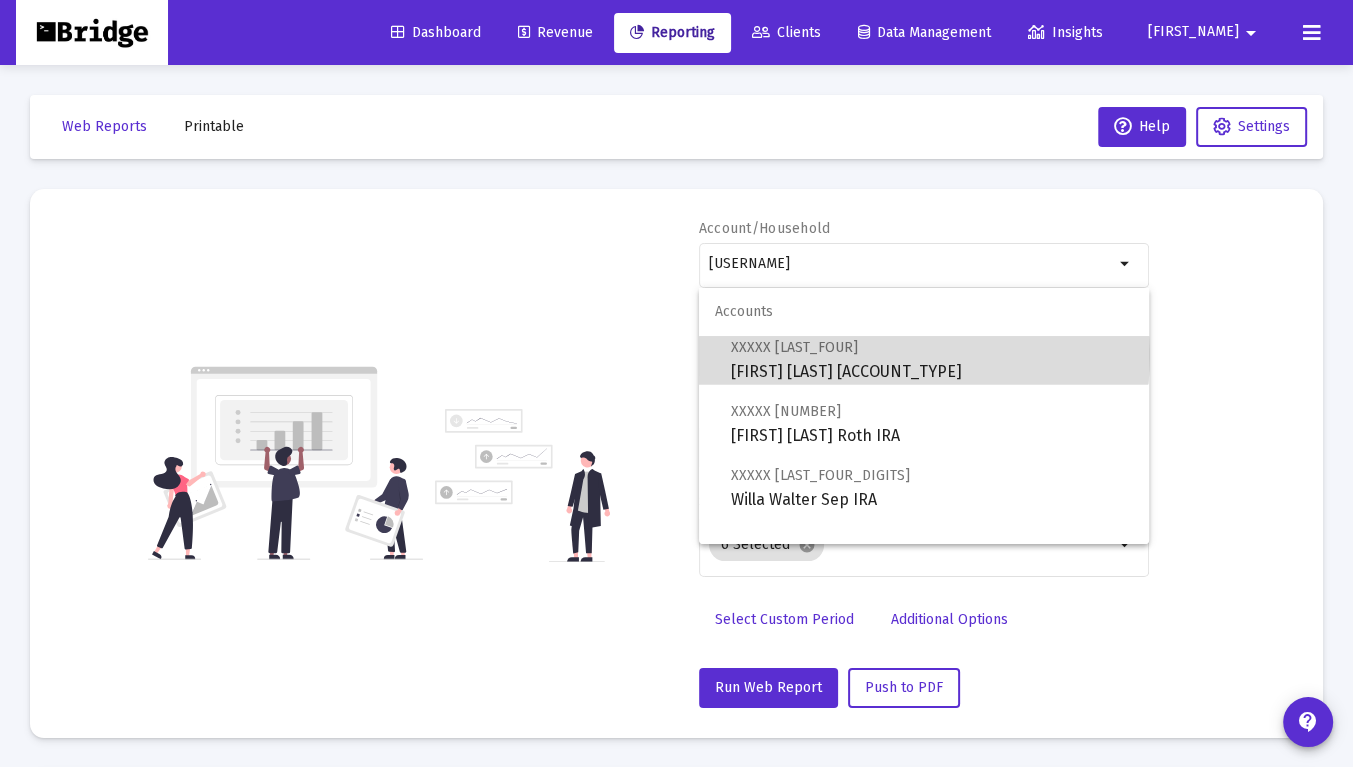 click on "XXXXX [NUMBER]  [LAST_NAME] [LAST_NAME]" at bounding box center (932, 359) 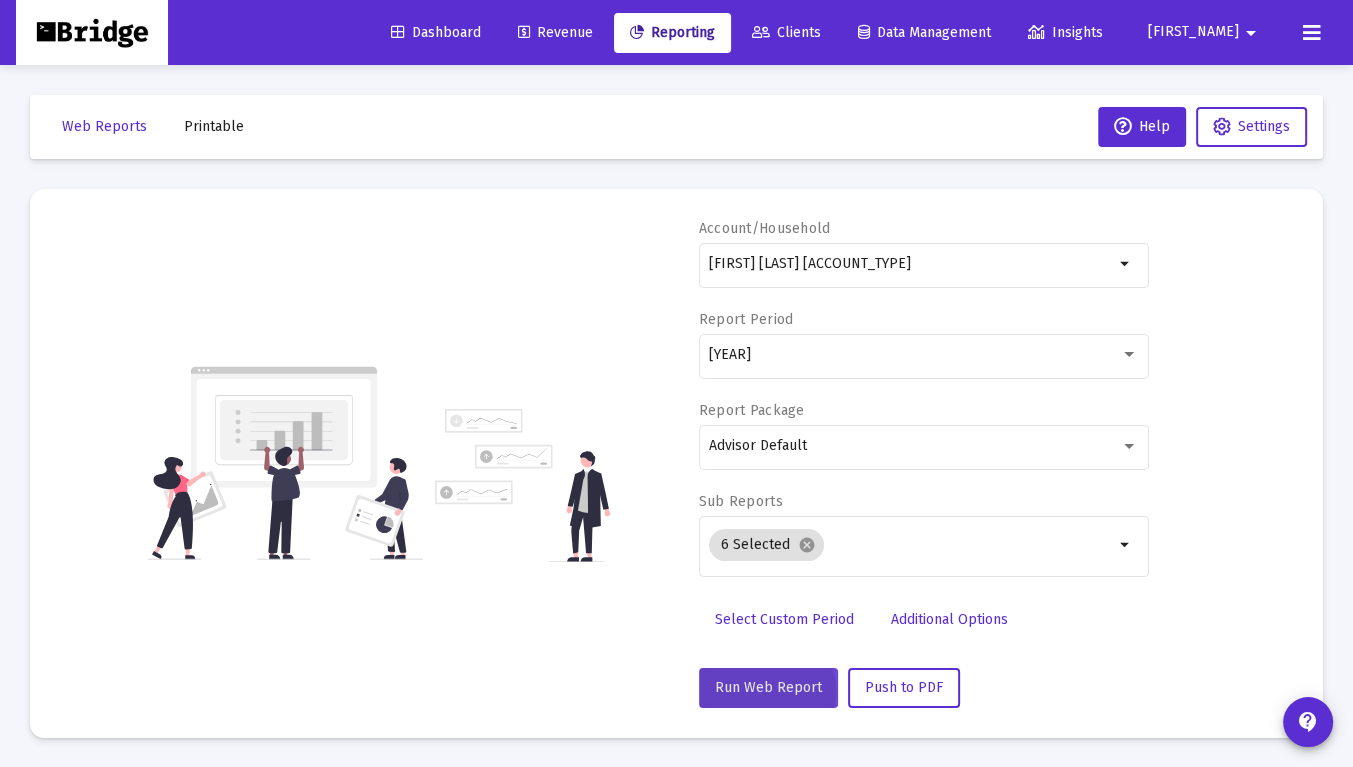 click on "Run Web Report" at bounding box center [768, 687] 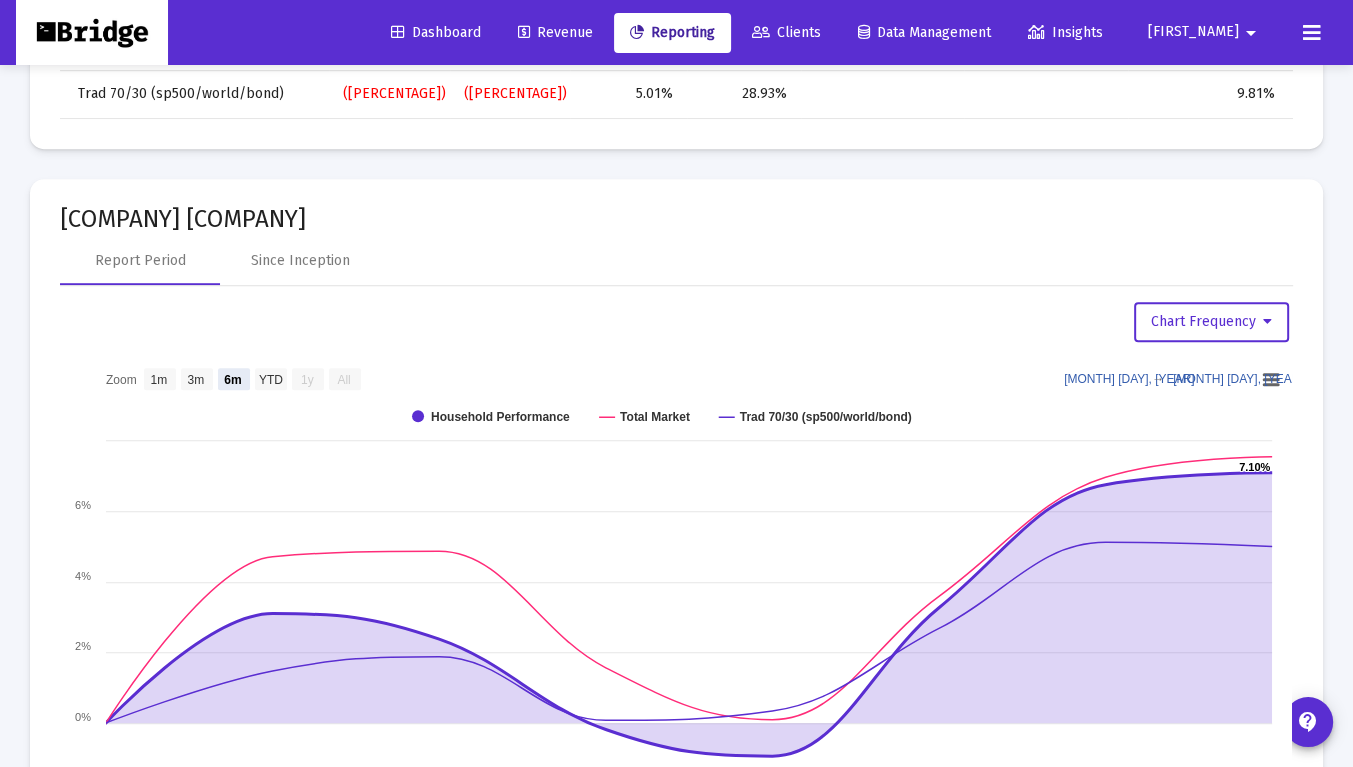 scroll, scrollTop: 1196, scrollLeft: 0, axis: vertical 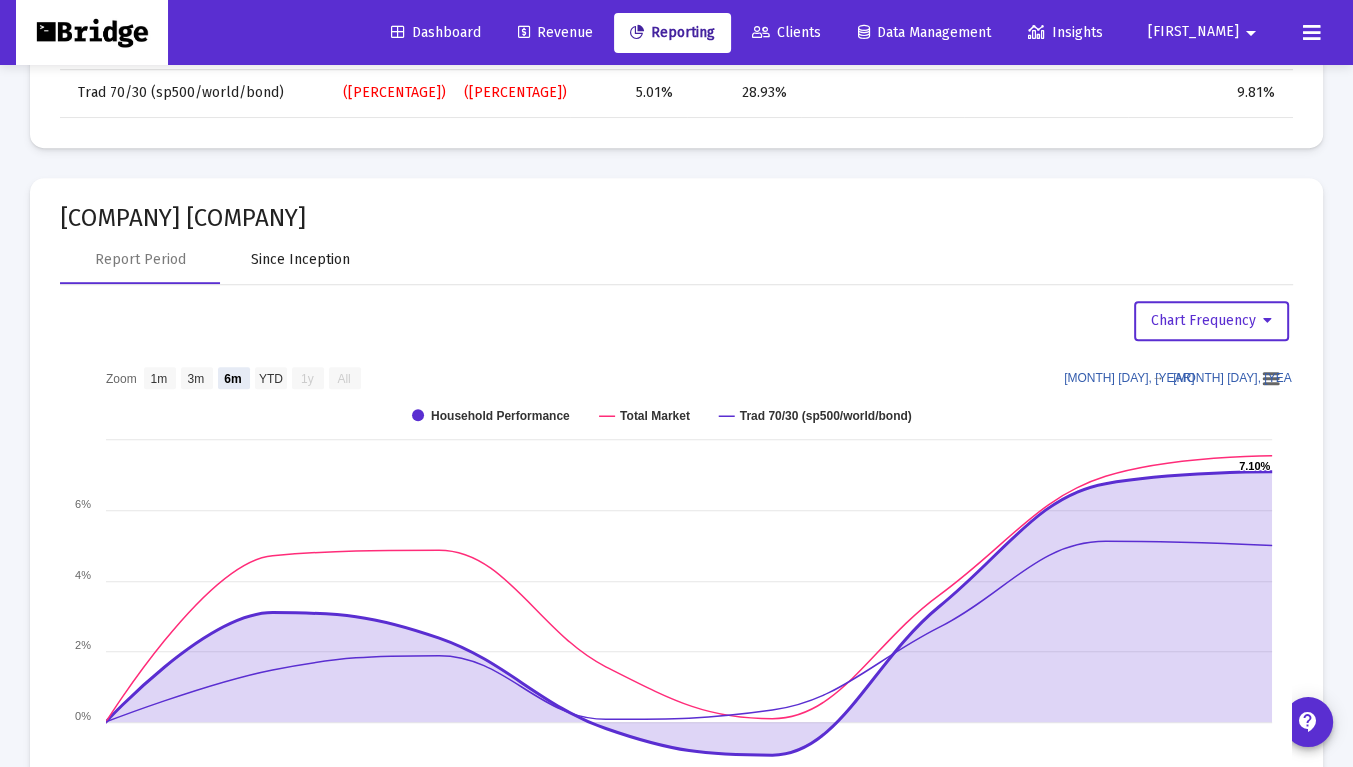 click on "Since Inception" at bounding box center (300, 260) 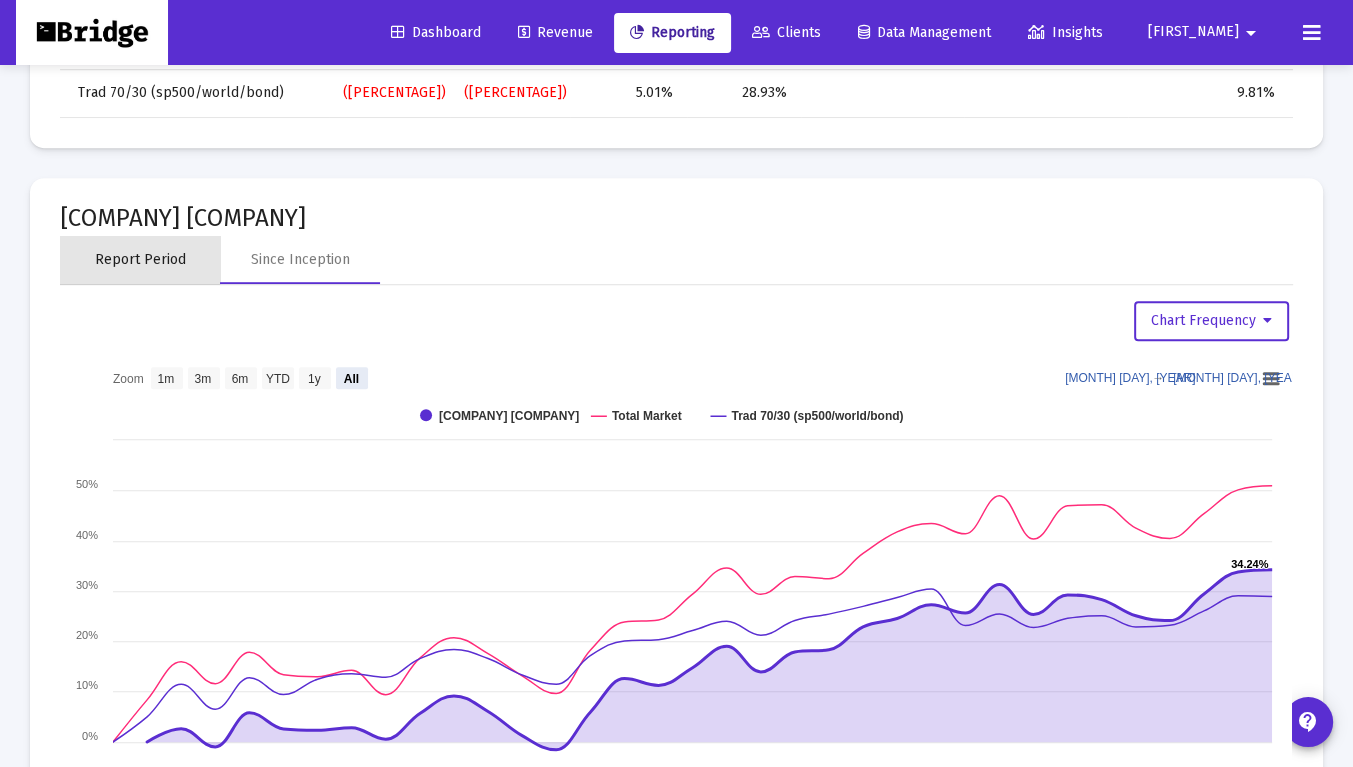 click on "Report Period" at bounding box center (140, 260) 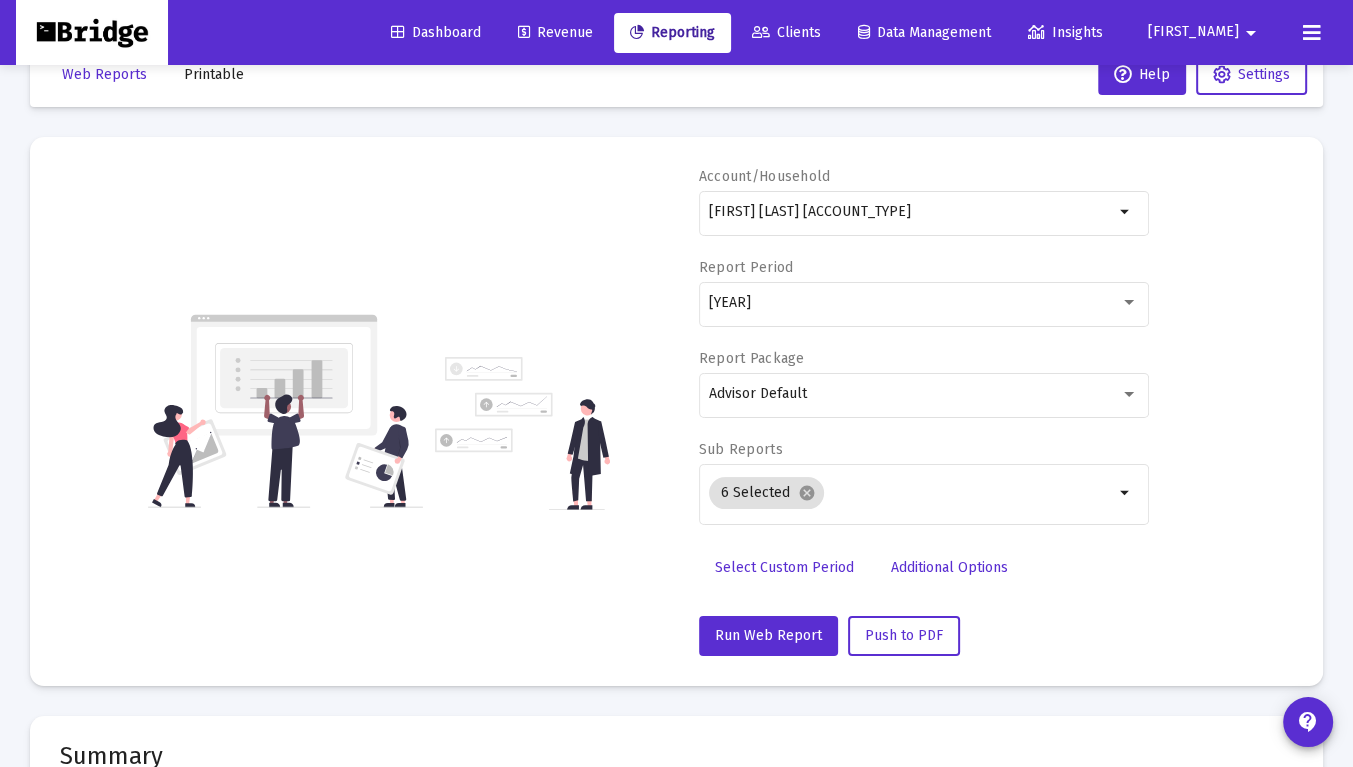scroll, scrollTop: 0, scrollLeft: 0, axis: both 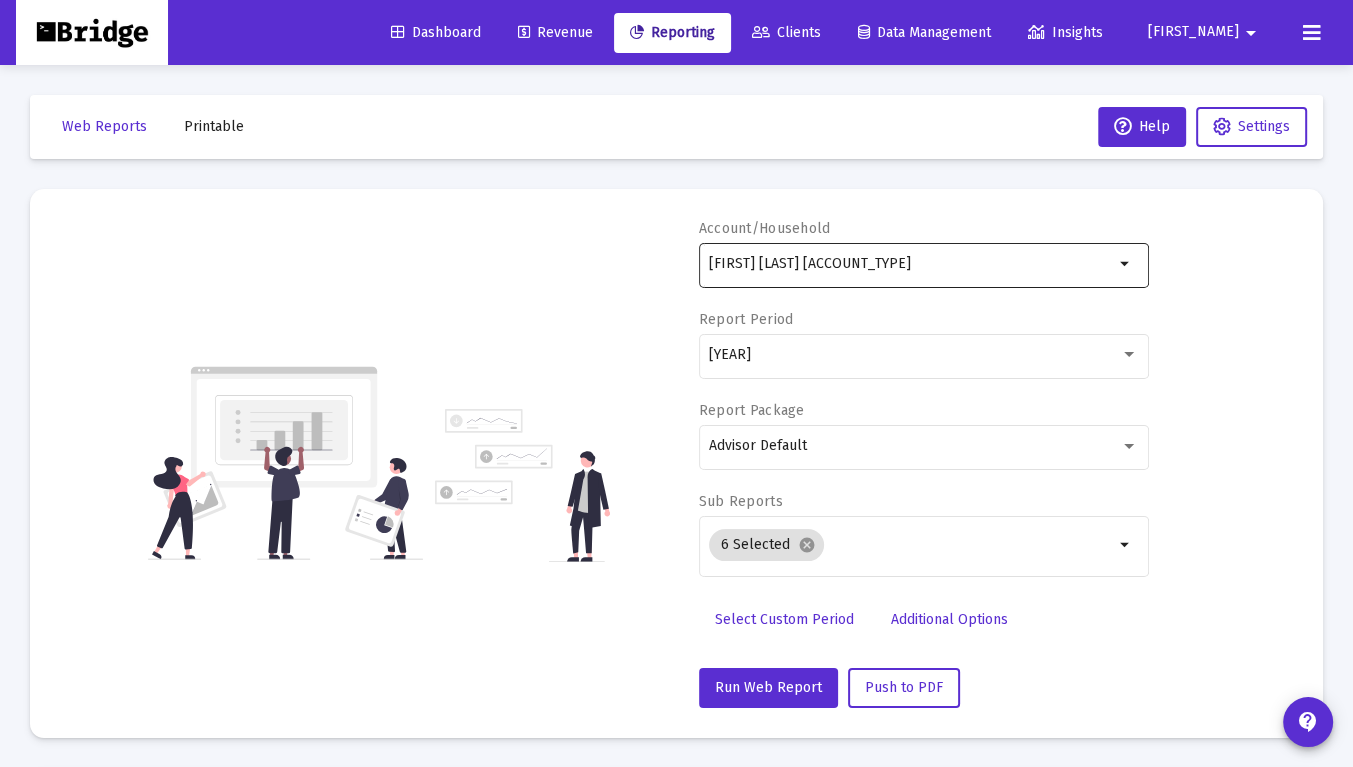 click on "[FIRST] [LAST] [ACCOUNT_TYPE]" at bounding box center (911, 264) 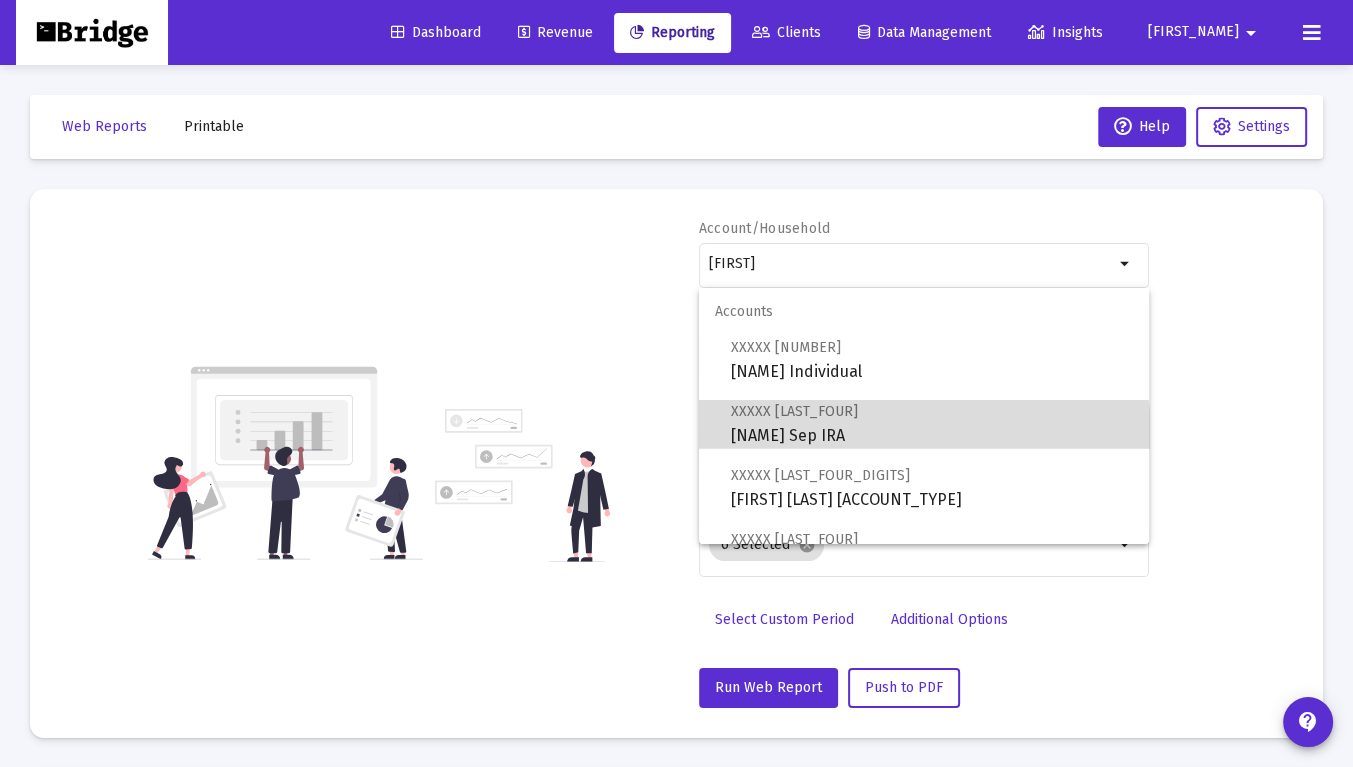 click on "XXXXX [LAST_FOUR_DIGITS] [NAME] Sep IRA" at bounding box center (932, 423) 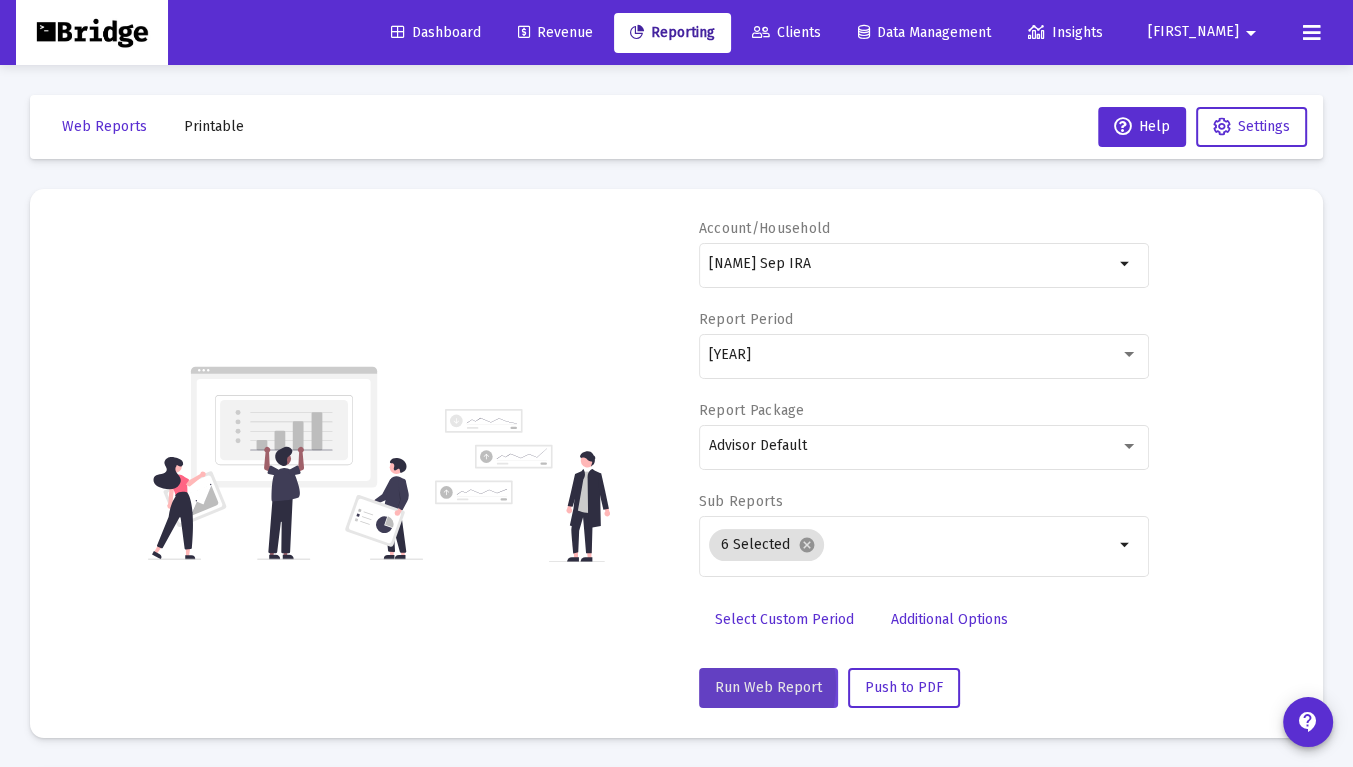click on "Run Web Report" at bounding box center [768, 687] 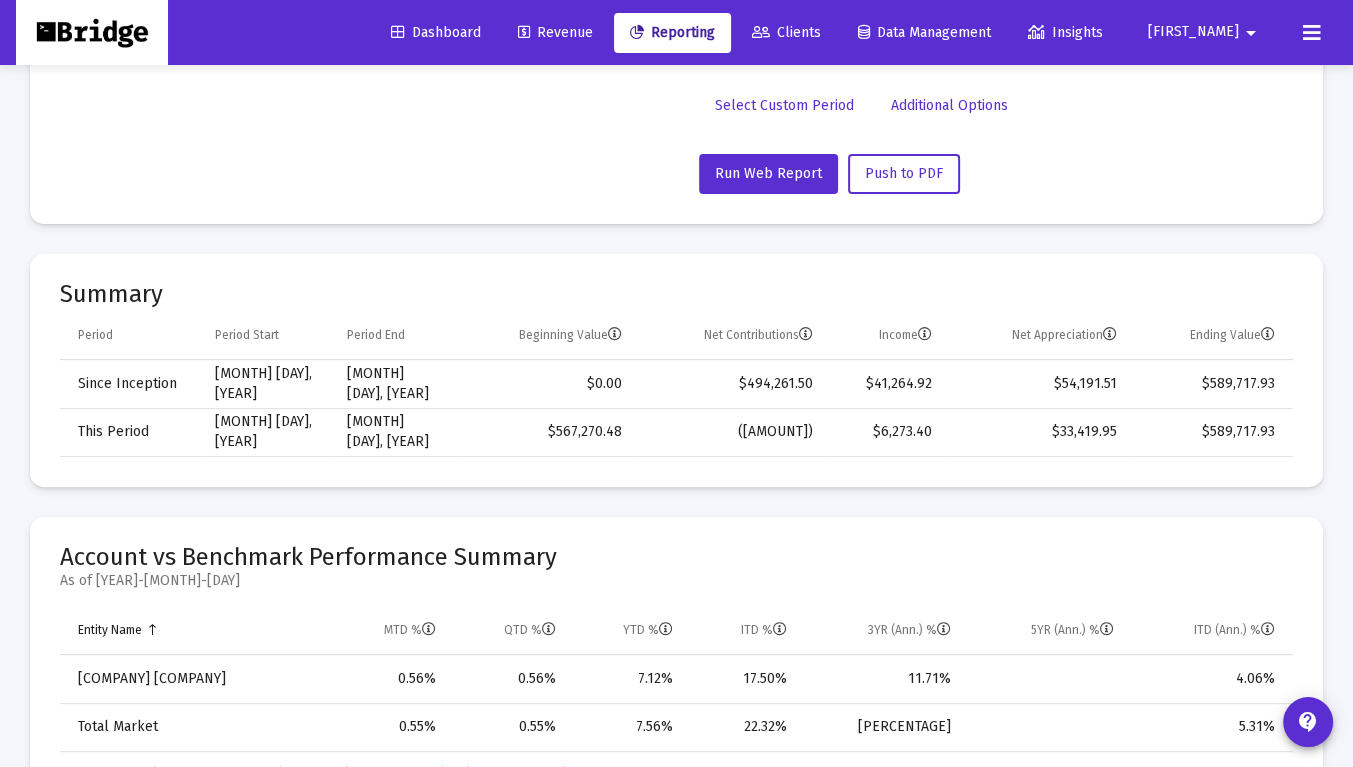 scroll, scrollTop: 0, scrollLeft: 0, axis: both 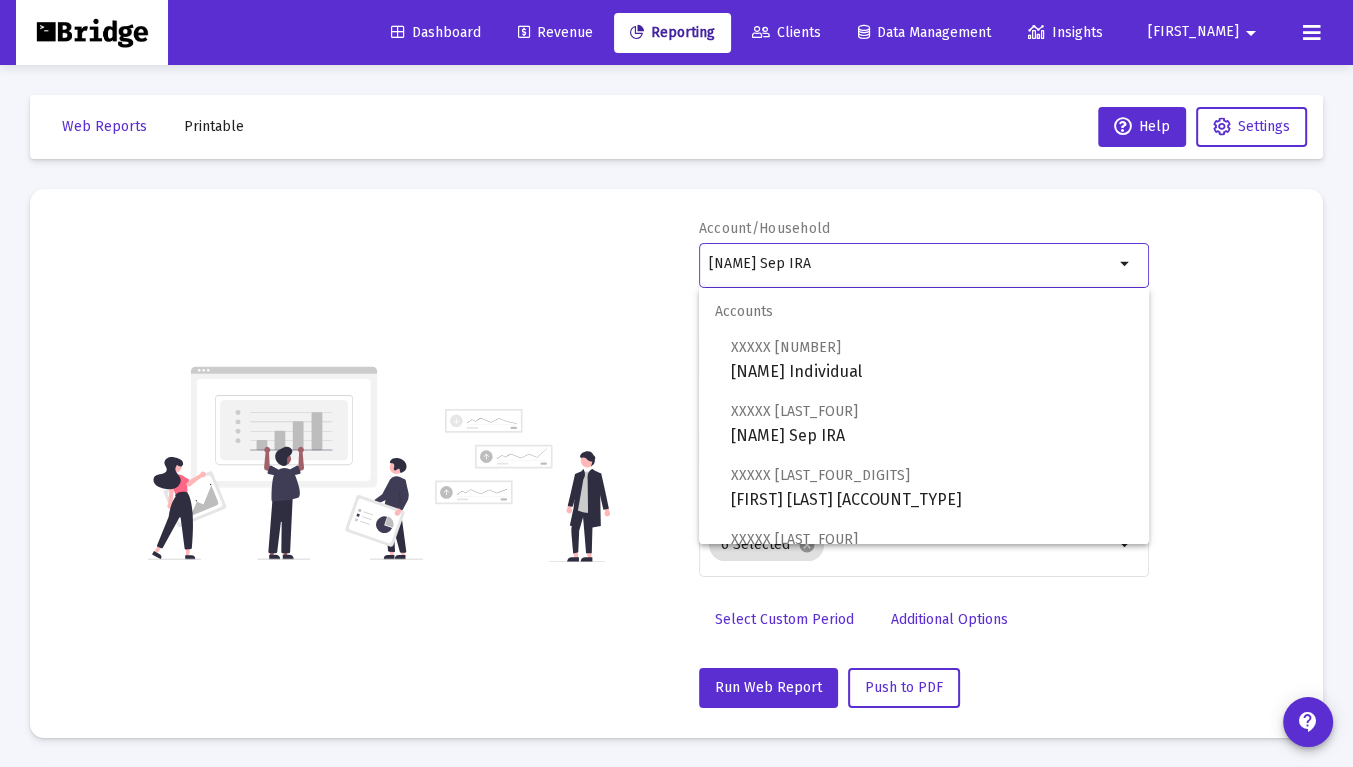 click on "[NAME] Sep IRA" at bounding box center (911, 264) 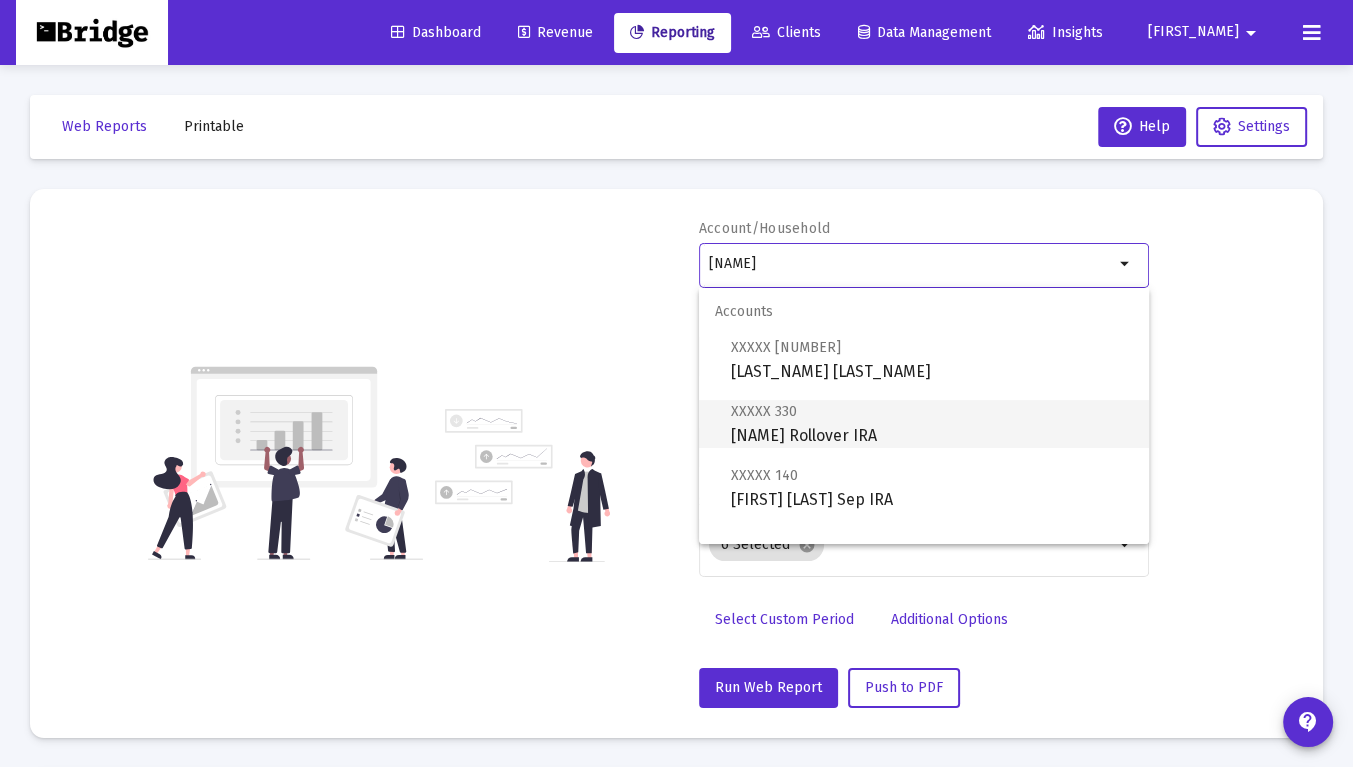 type on "[NAME]" 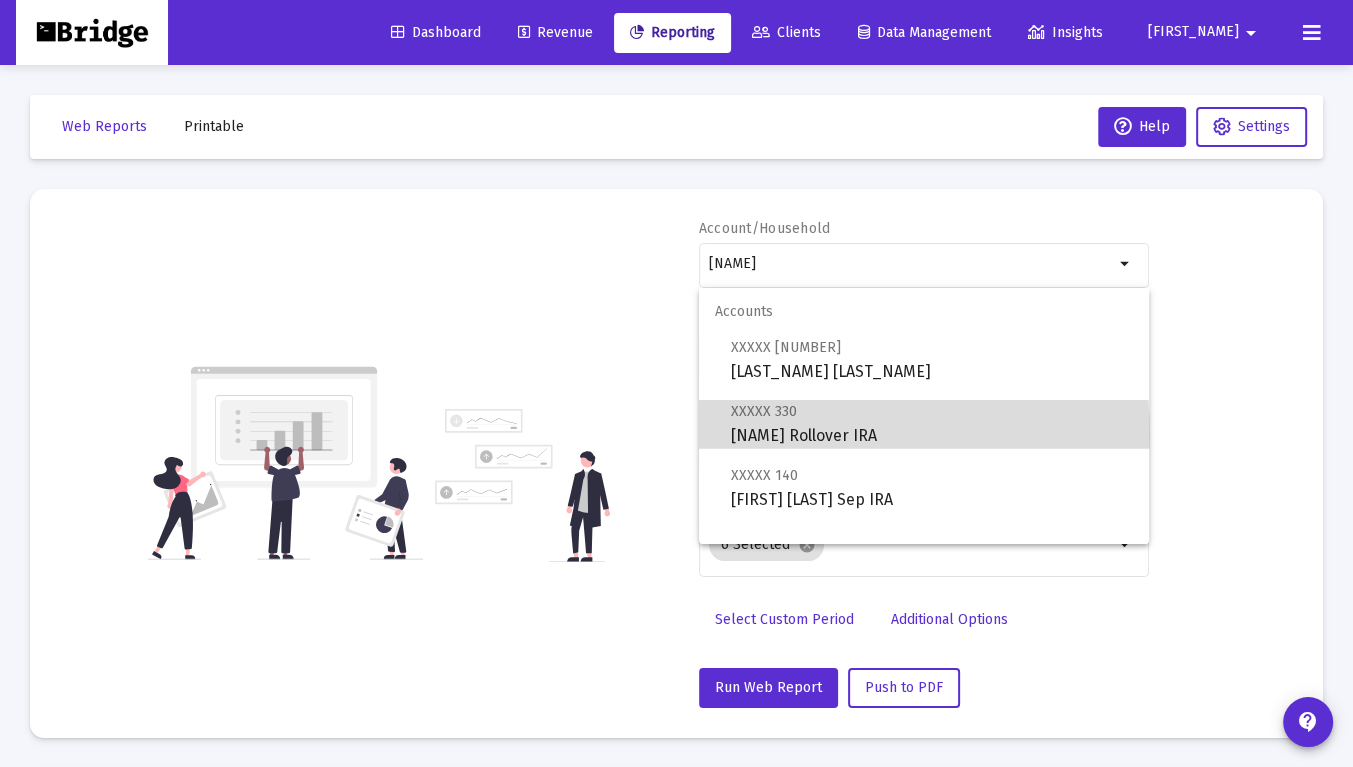 click on "XXXXX [LAST_FOUR_DIGITS] [NAME] Rollover IRA" at bounding box center (932, 423) 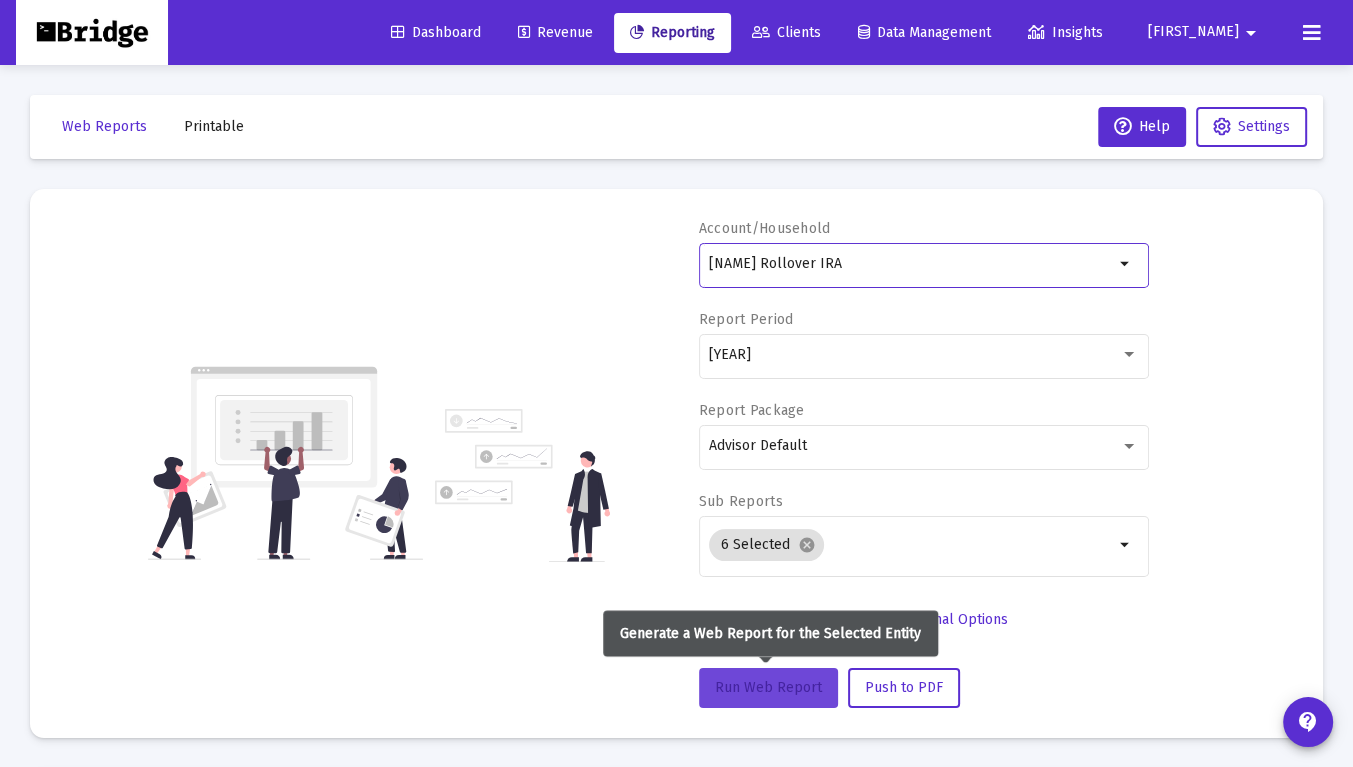 click on "Run Web Report" at bounding box center [768, 687] 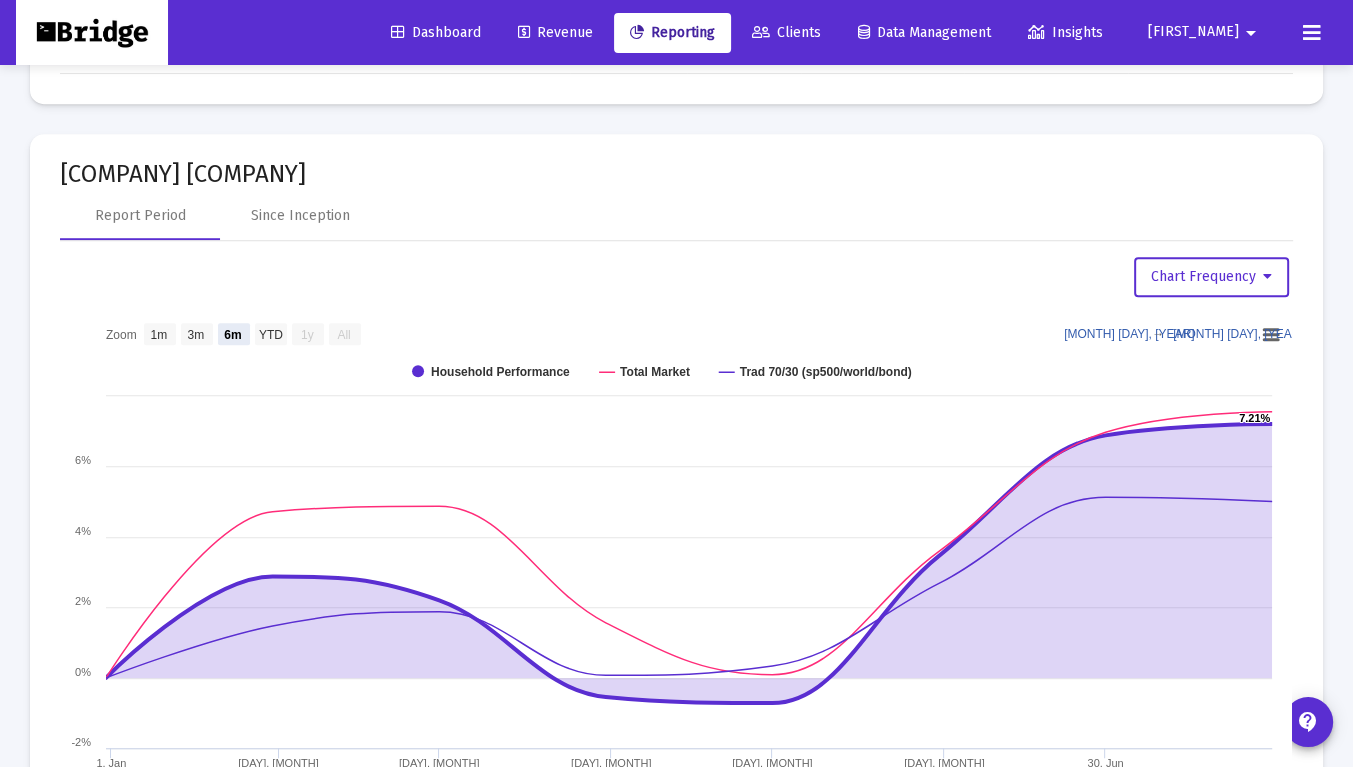 scroll, scrollTop: 0, scrollLeft: 0, axis: both 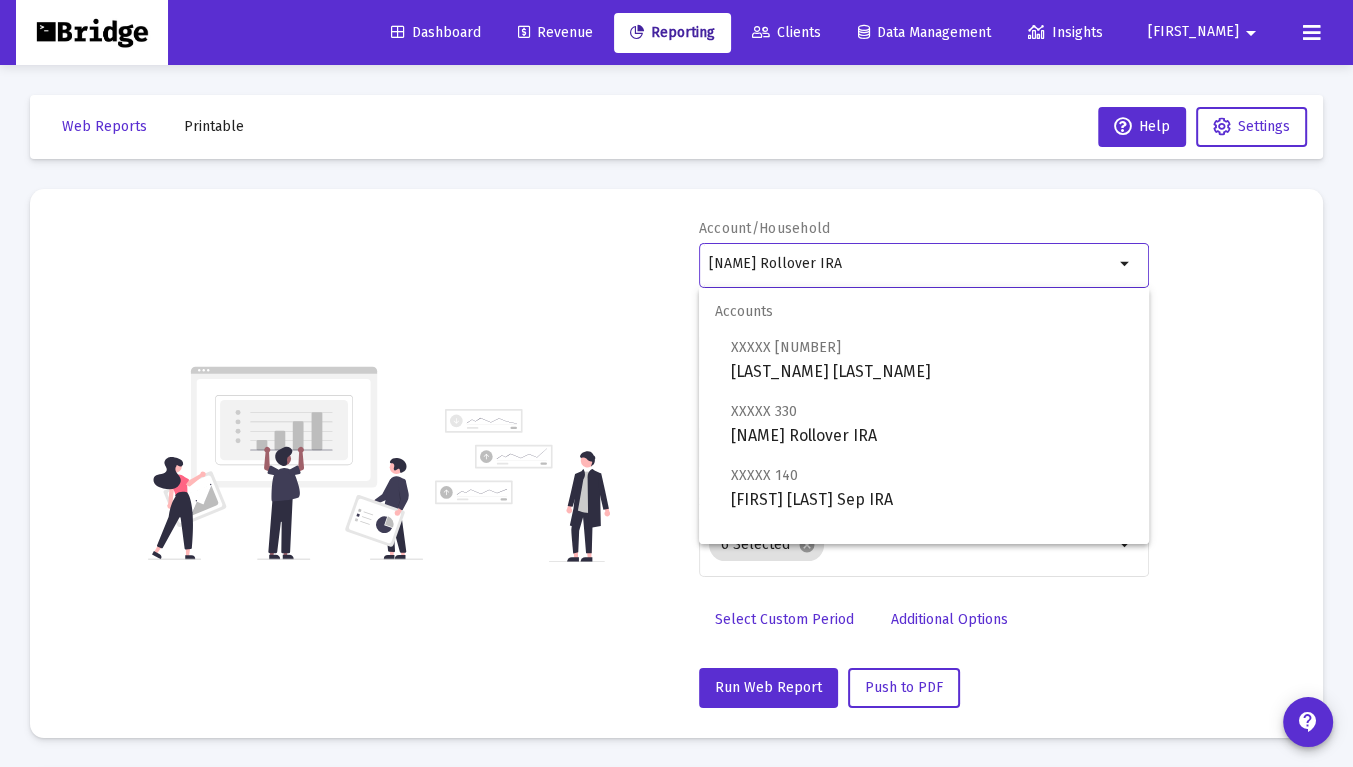click on "[NAME] Rollover IRA" at bounding box center [911, 264] 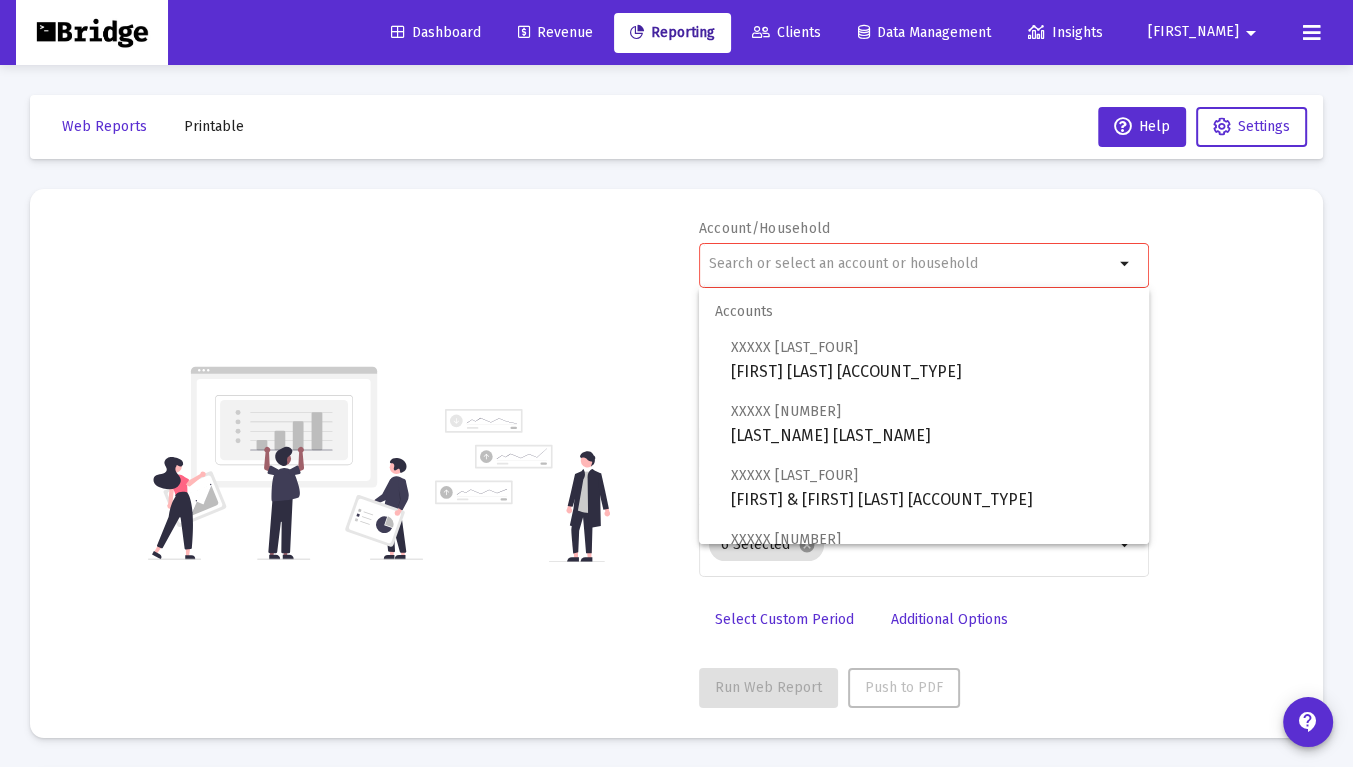 type 